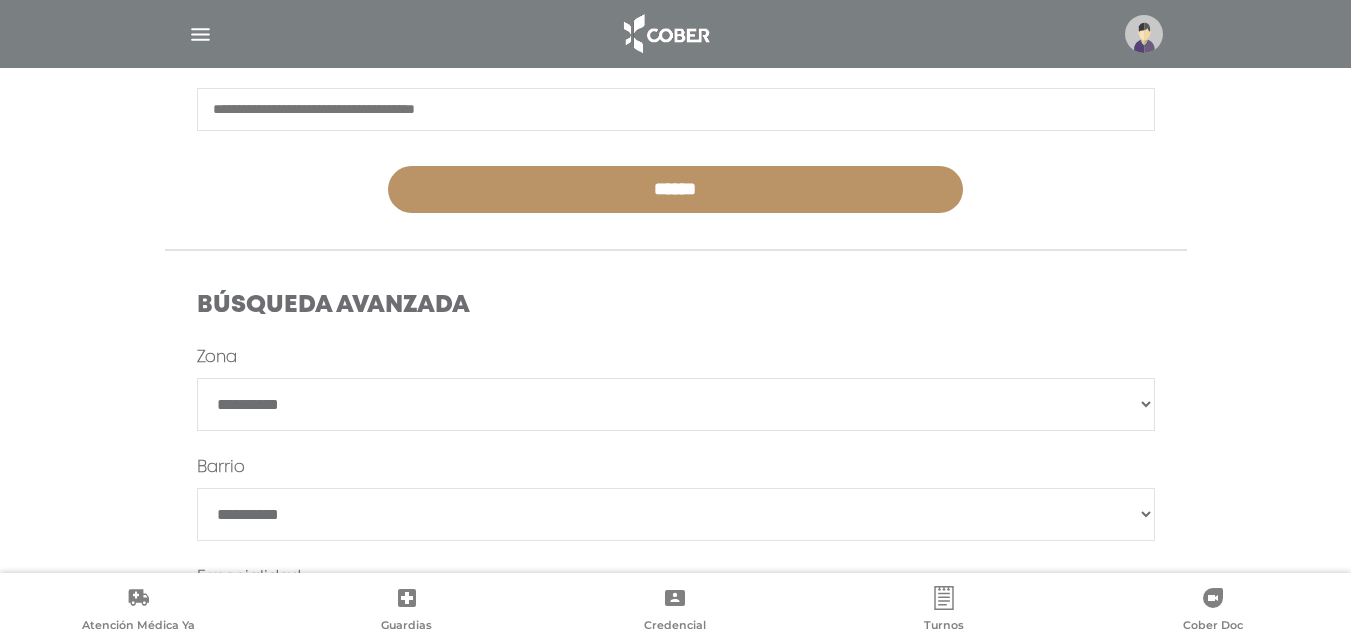 click on "**********" at bounding box center (676, 404) 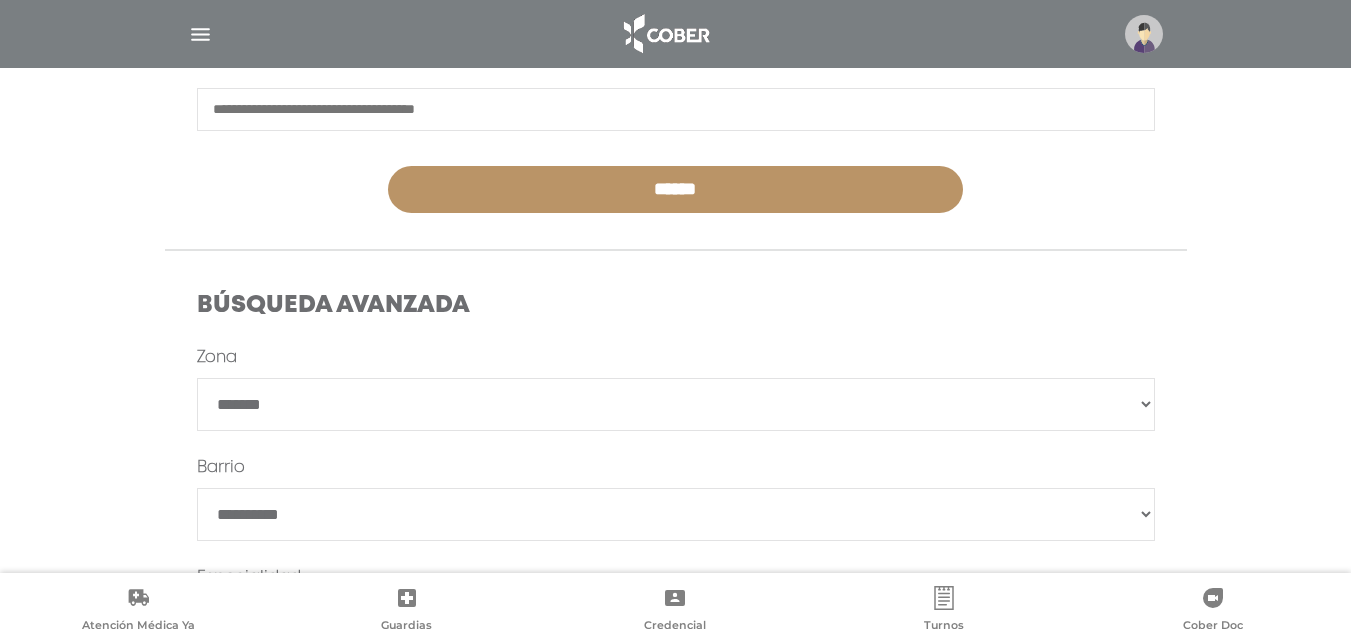 click on "**********" at bounding box center [676, 404] 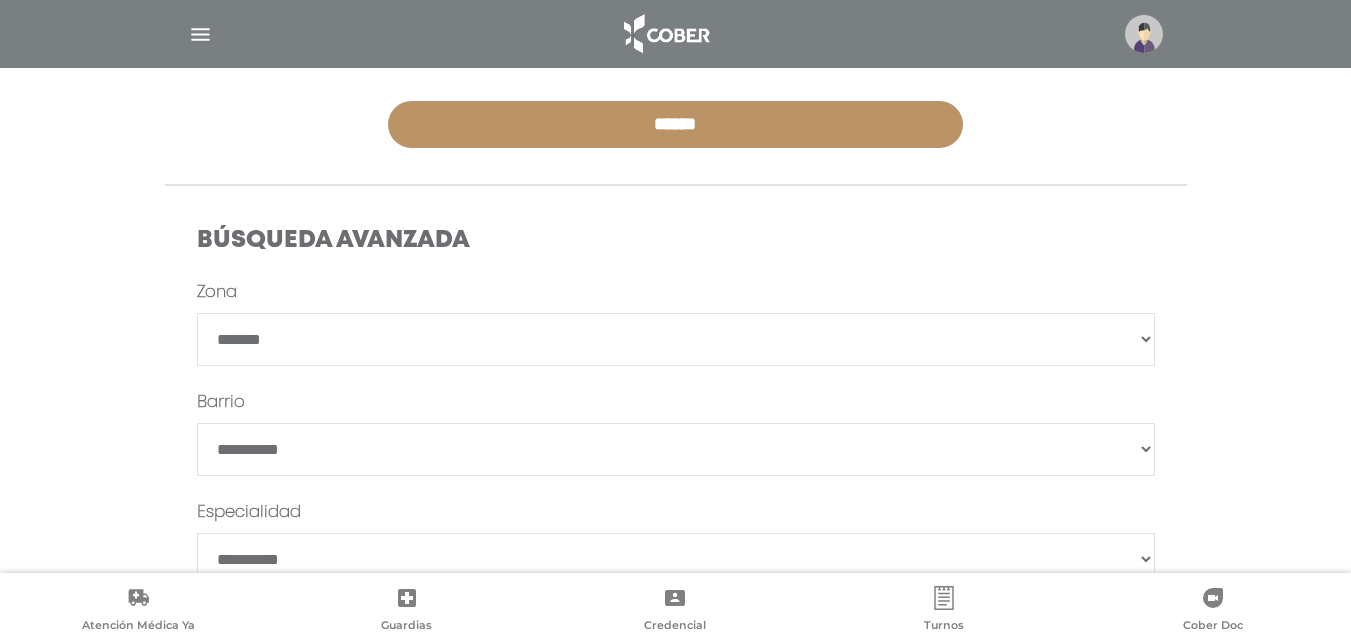scroll, scrollTop: 500, scrollLeft: 0, axis: vertical 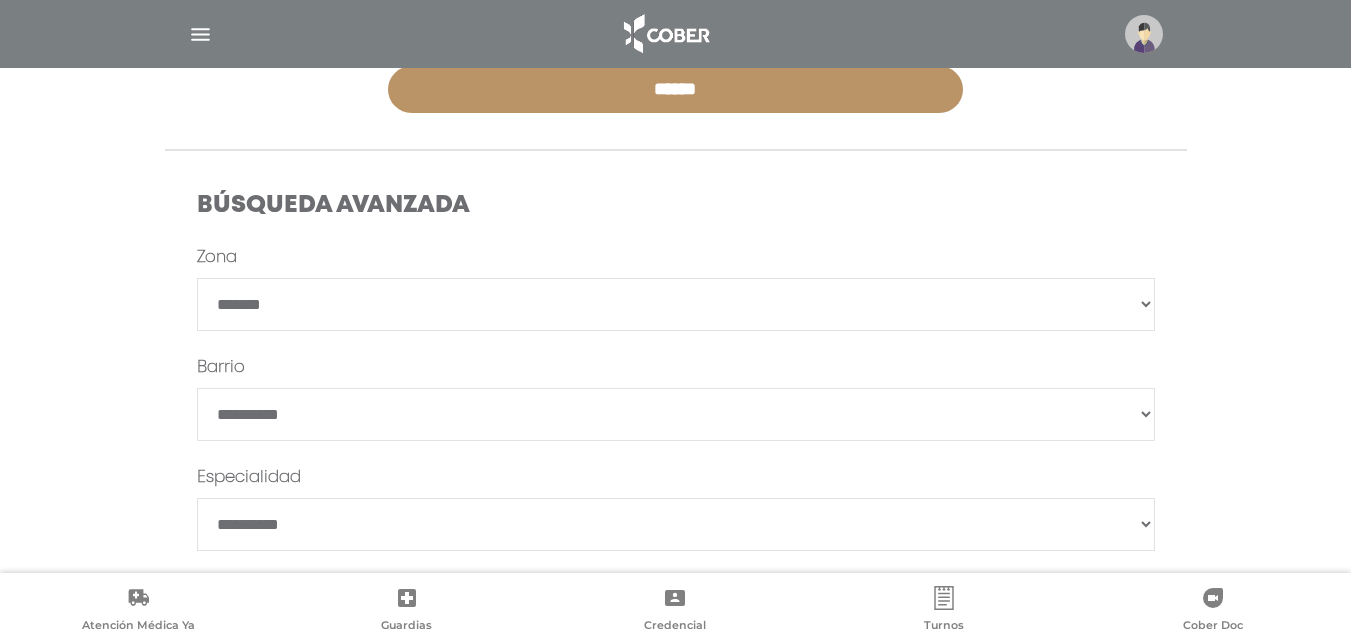 click on "*******" at bounding box center (676, 414) 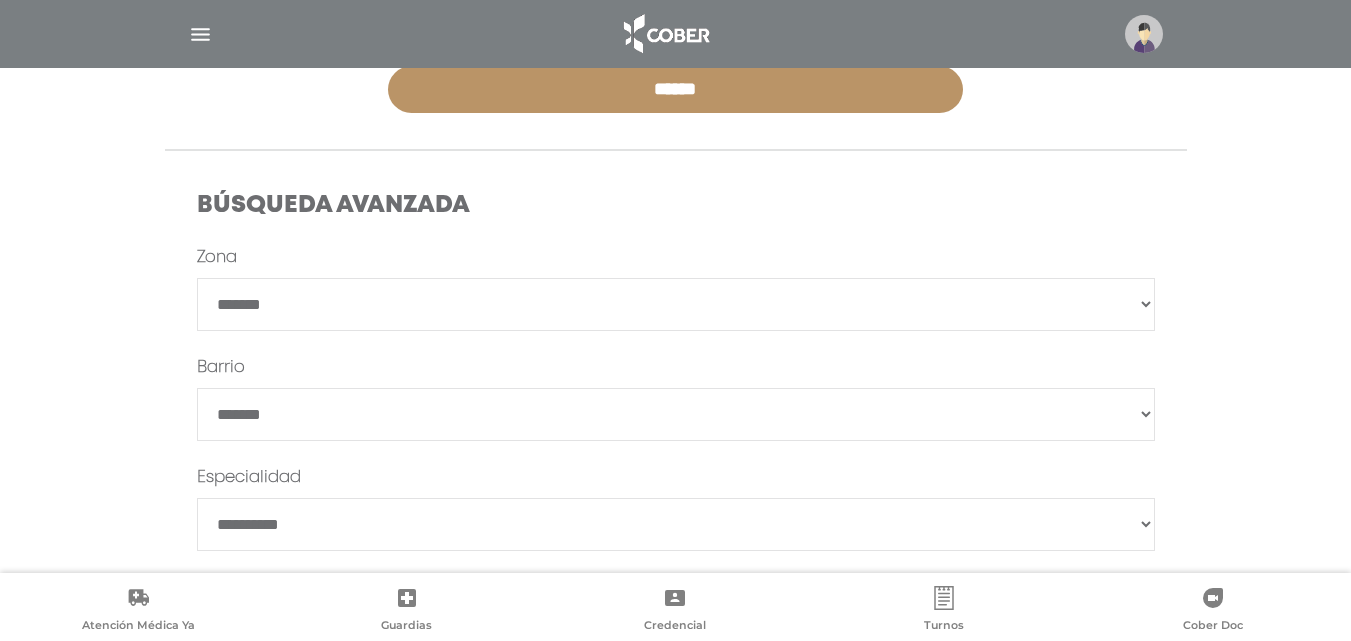 click on "*******" at bounding box center [676, 414] 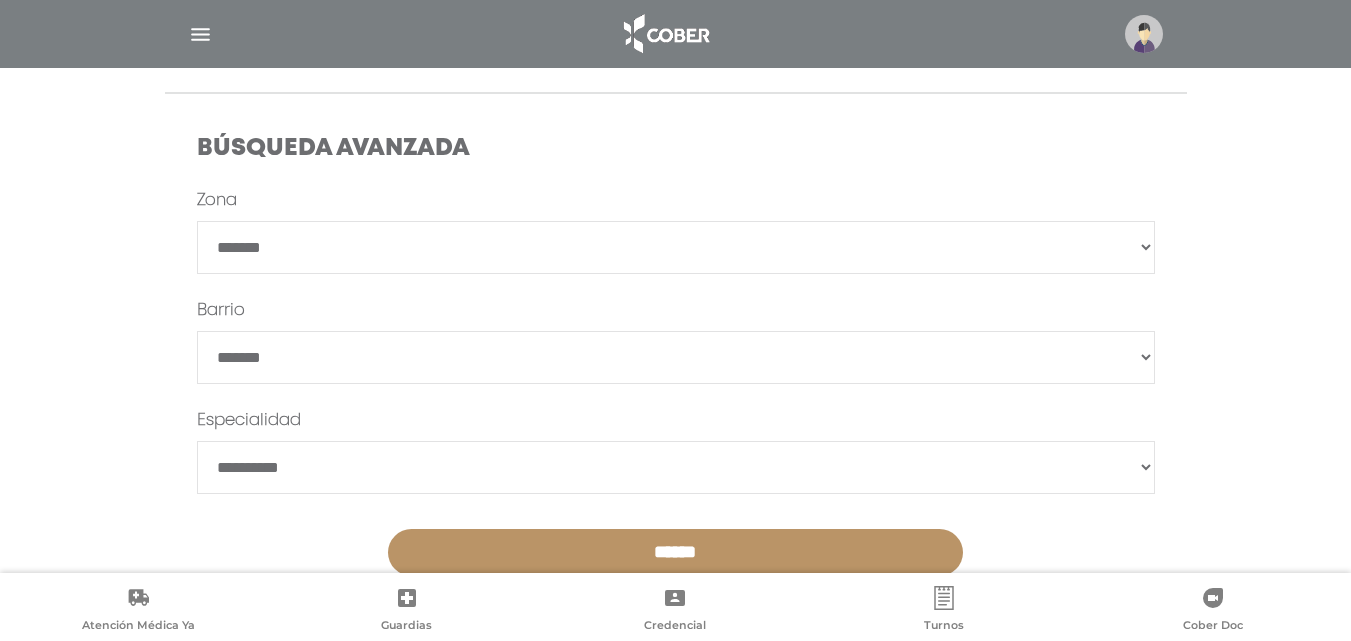 scroll, scrollTop: 610, scrollLeft: 0, axis: vertical 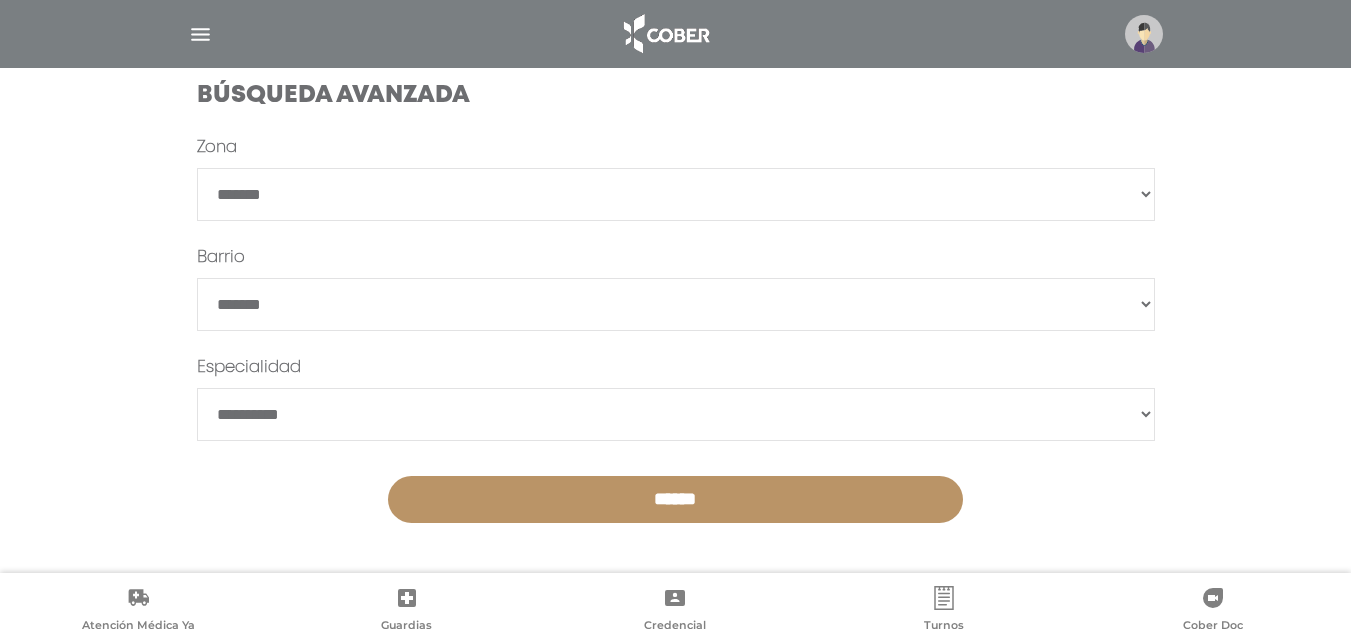 click on "******" at bounding box center [675, 499] 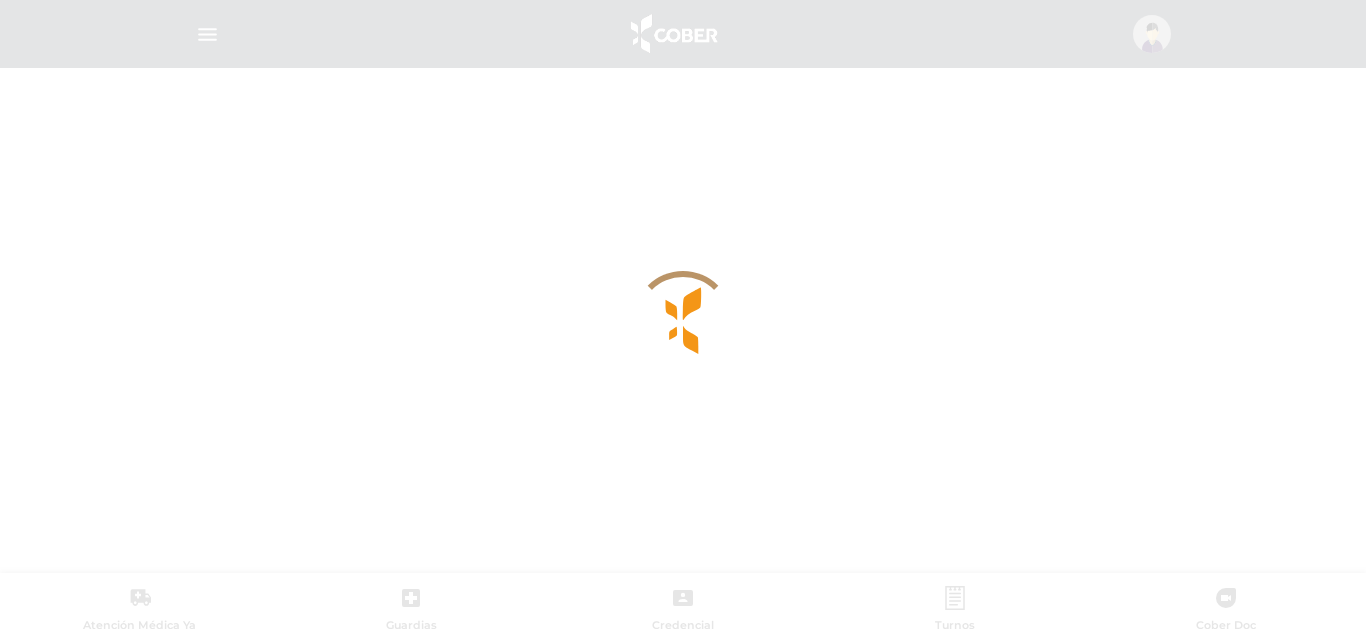 scroll, scrollTop: 0, scrollLeft: 0, axis: both 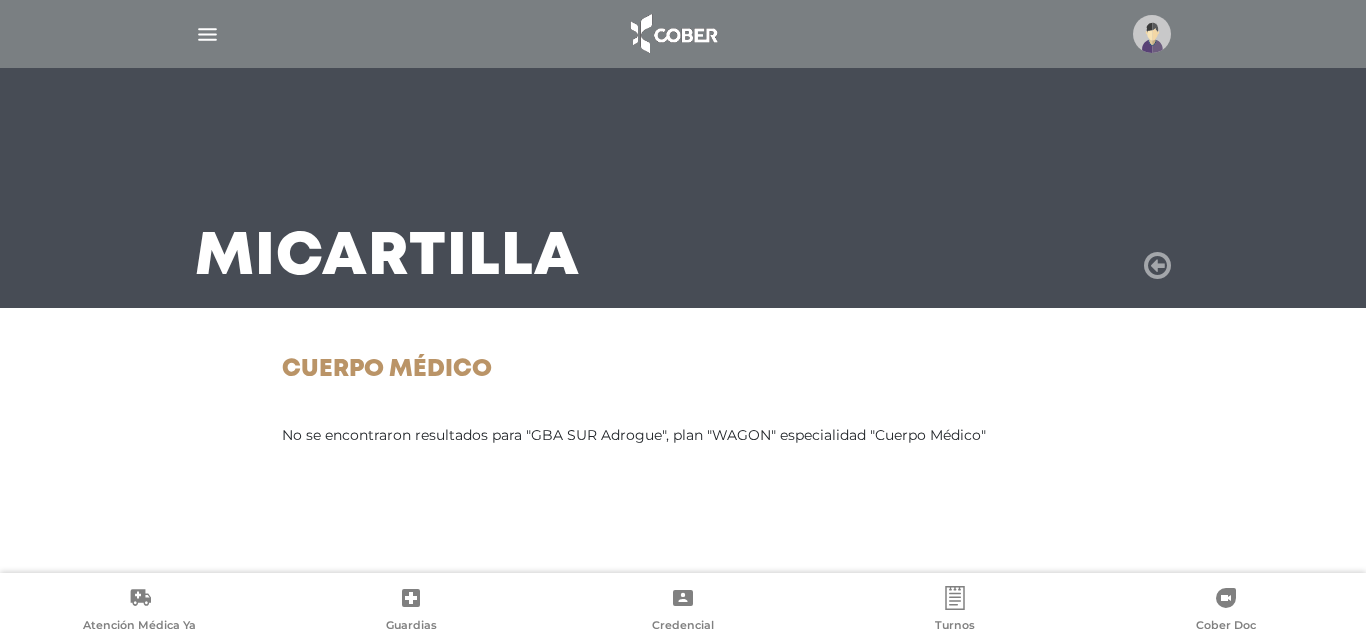 click at bounding box center [1157, 266] 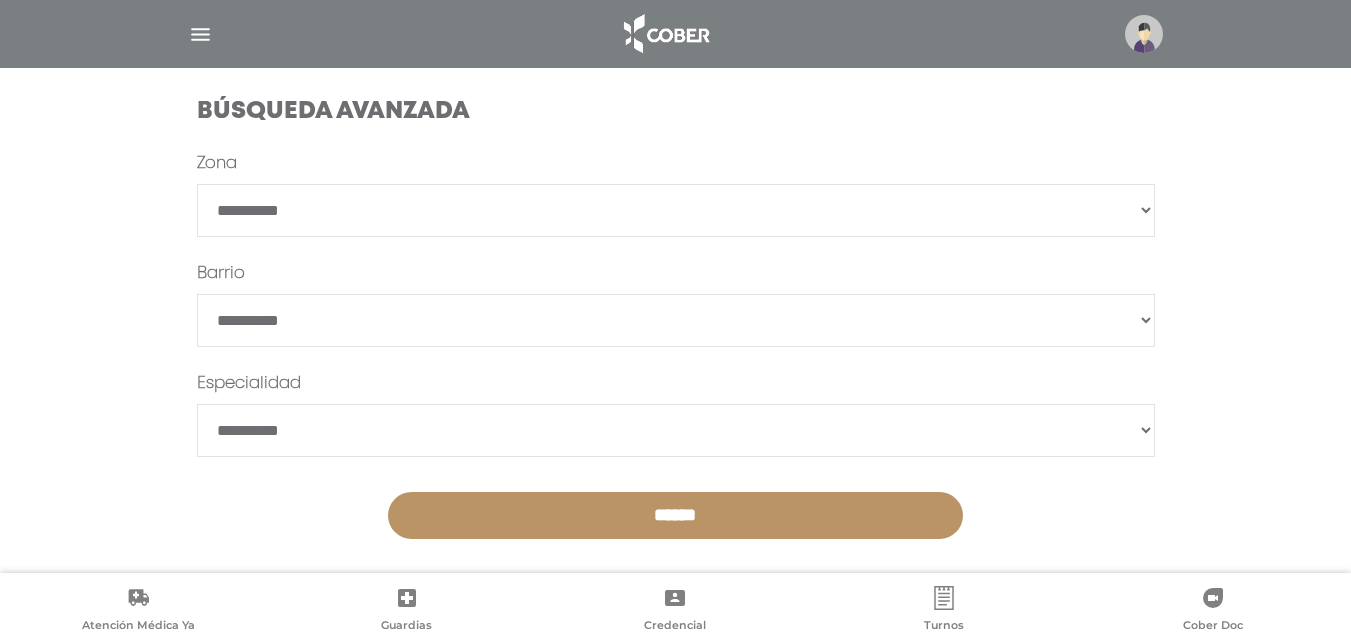 scroll, scrollTop: 600, scrollLeft: 0, axis: vertical 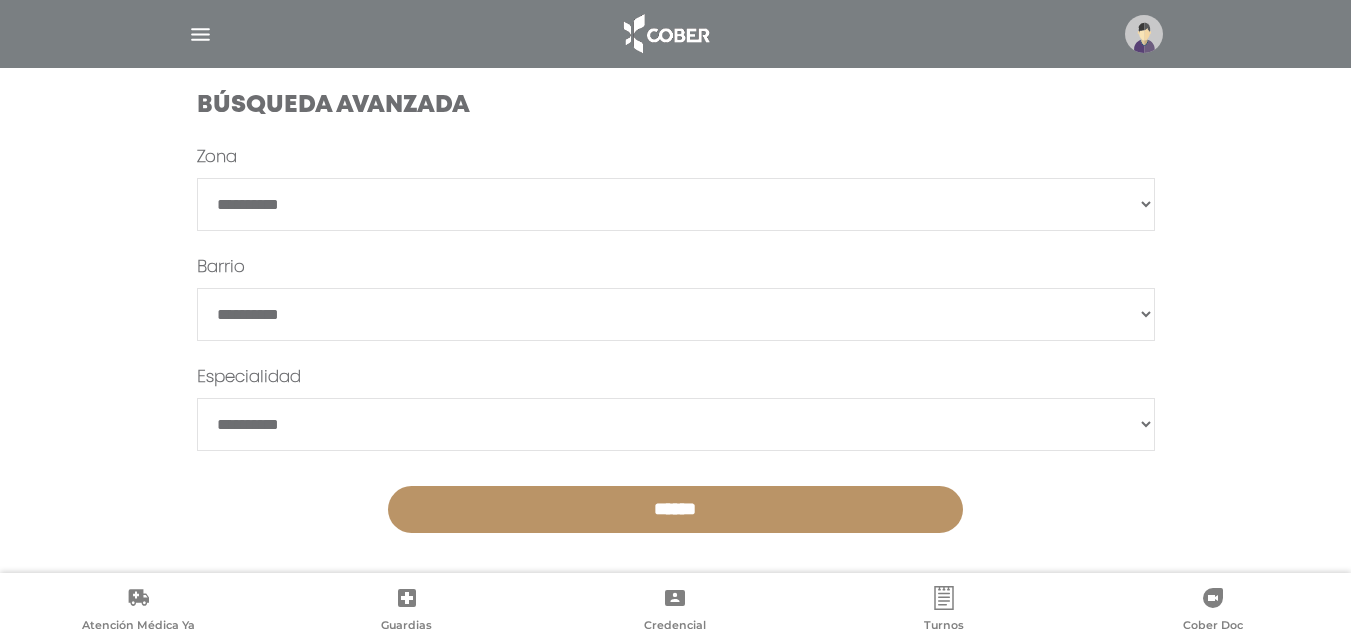 click on "**********" at bounding box center [676, 314] 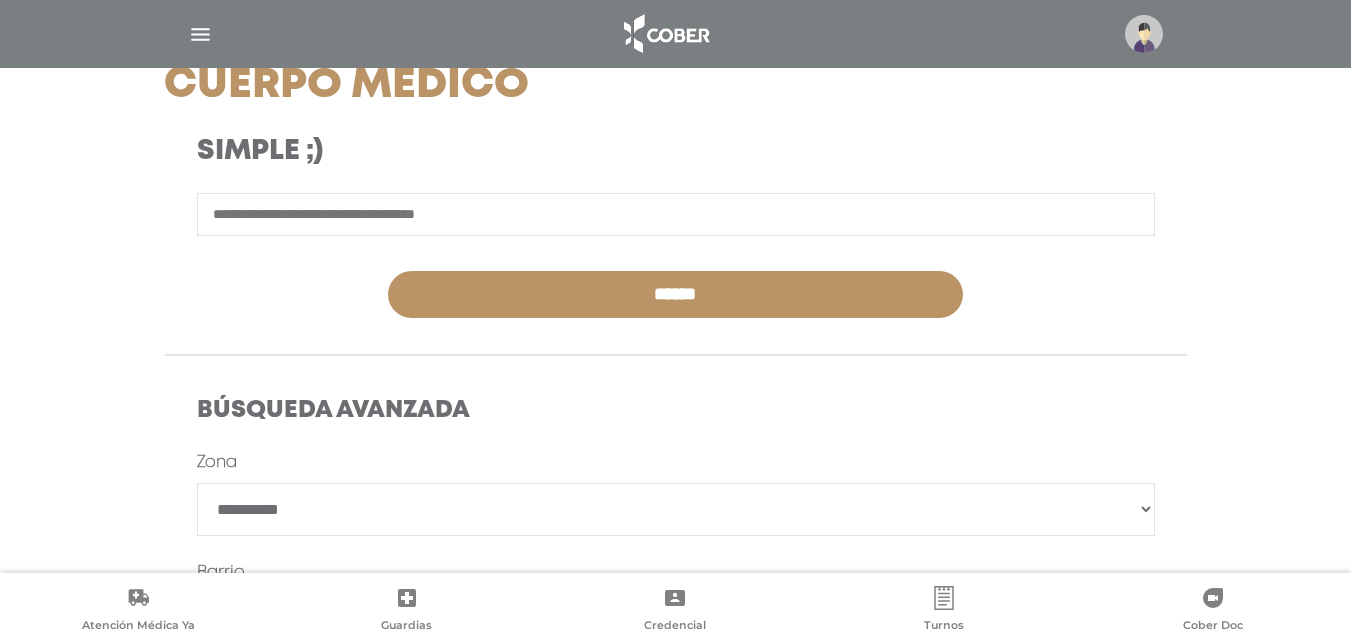 scroll, scrollTop: 400, scrollLeft: 0, axis: vertical 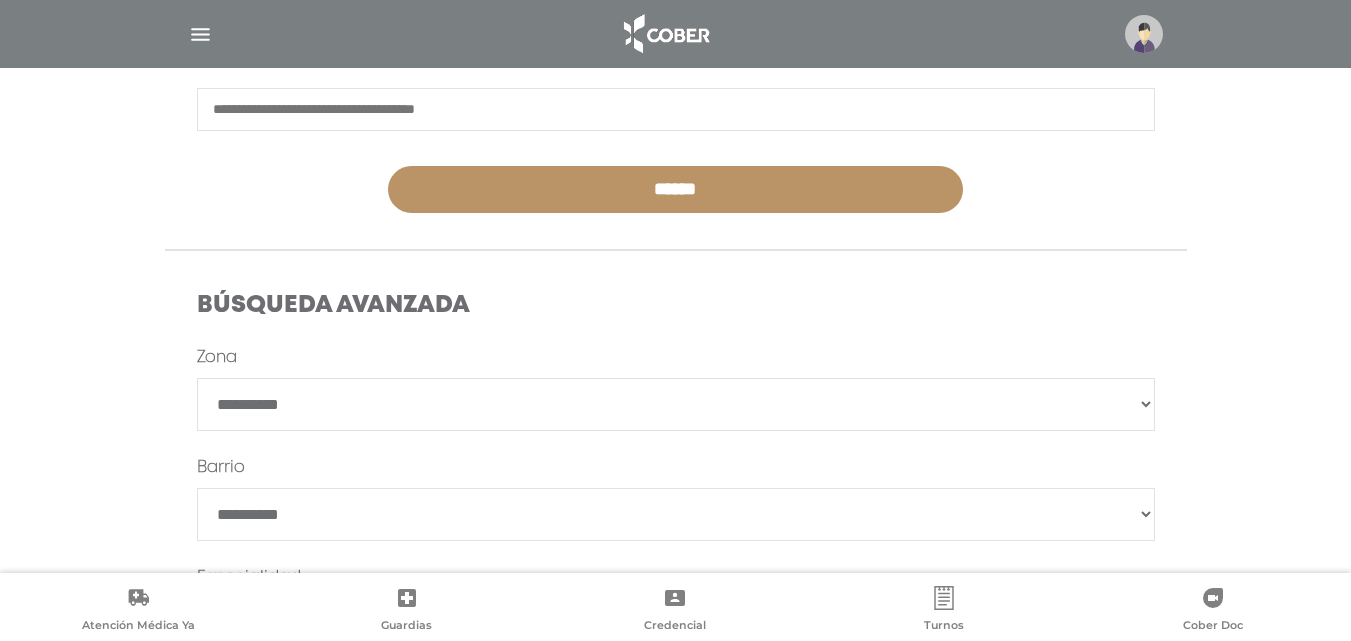 click on "**********" at bounding box center (676, 404) 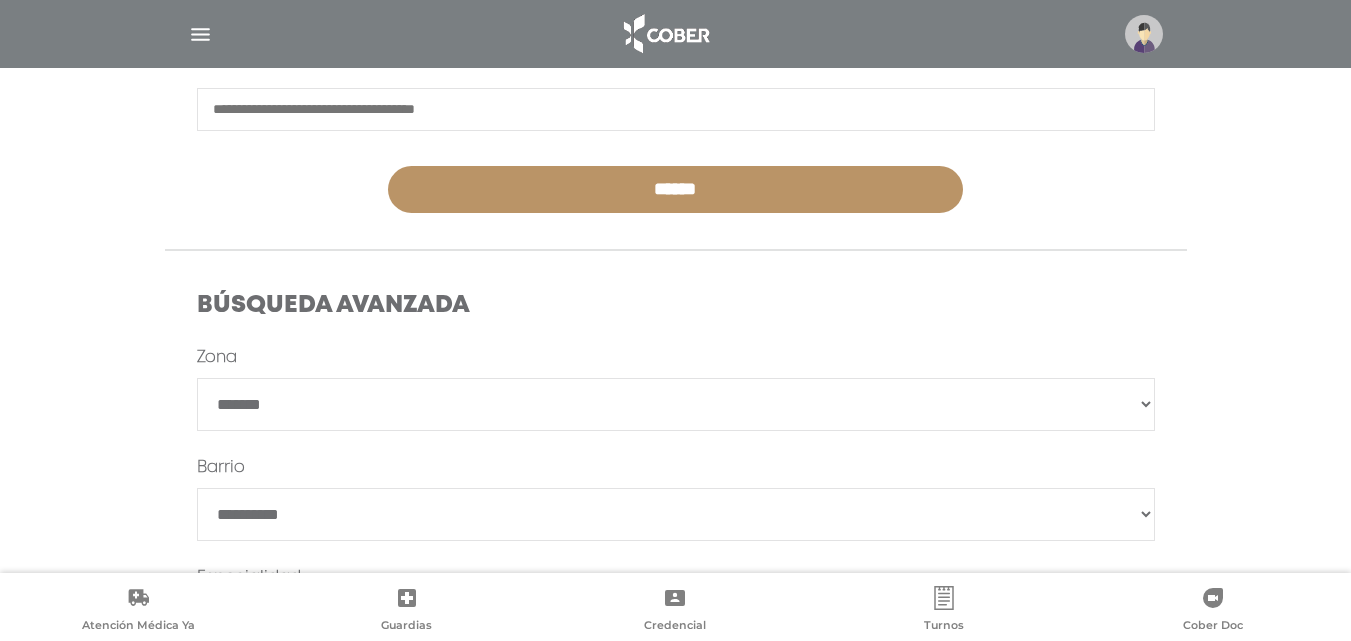 click on "**********" at bounding box center [676, 404] 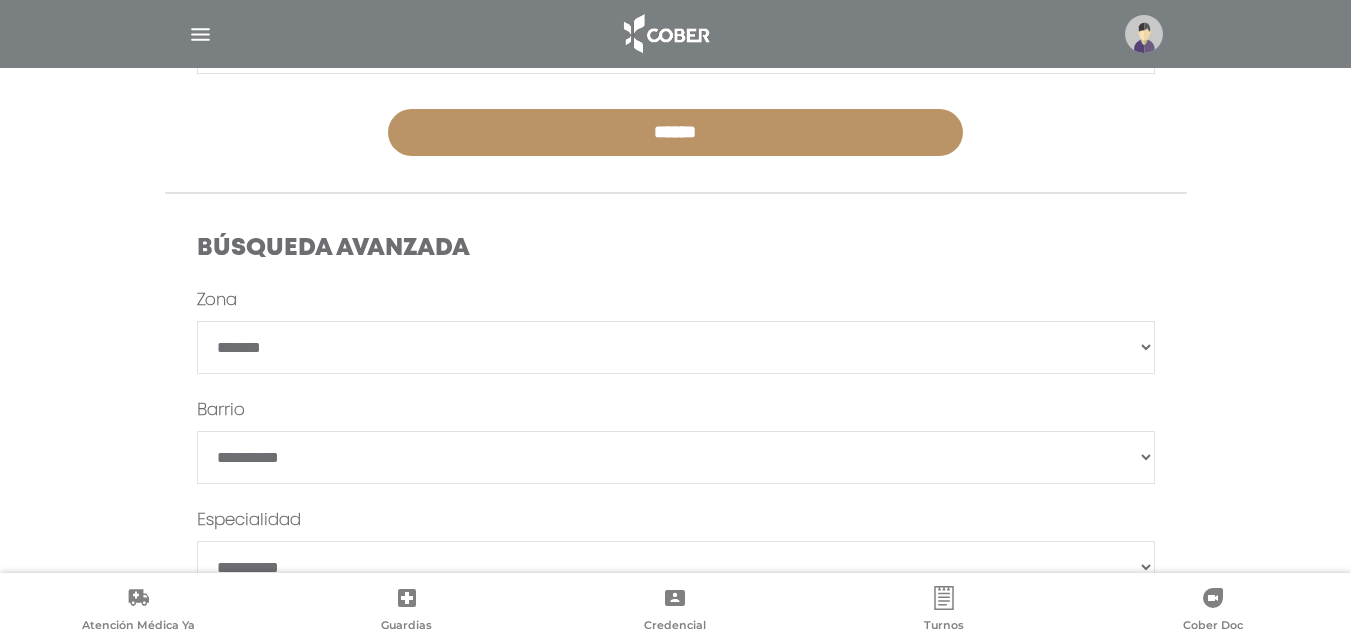 scroll, scrollTop: 500, scrollLeft: 0, axis: vertical 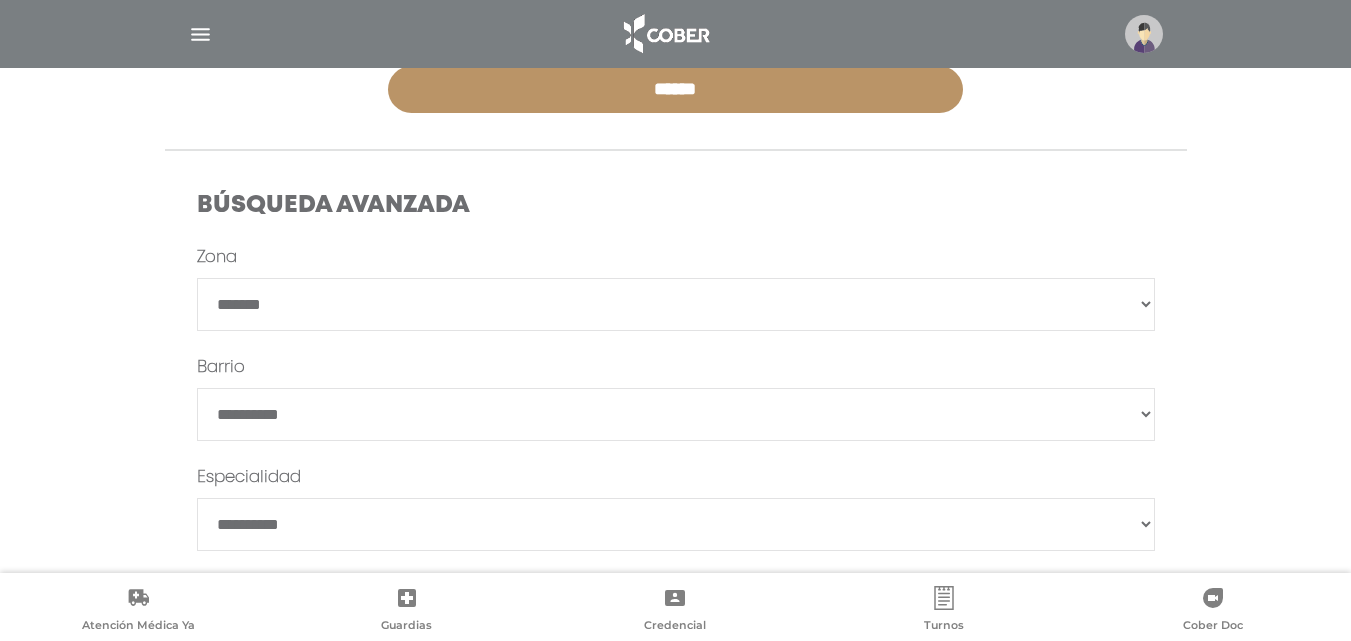 click on "*******" at bounding box center [676, 414] 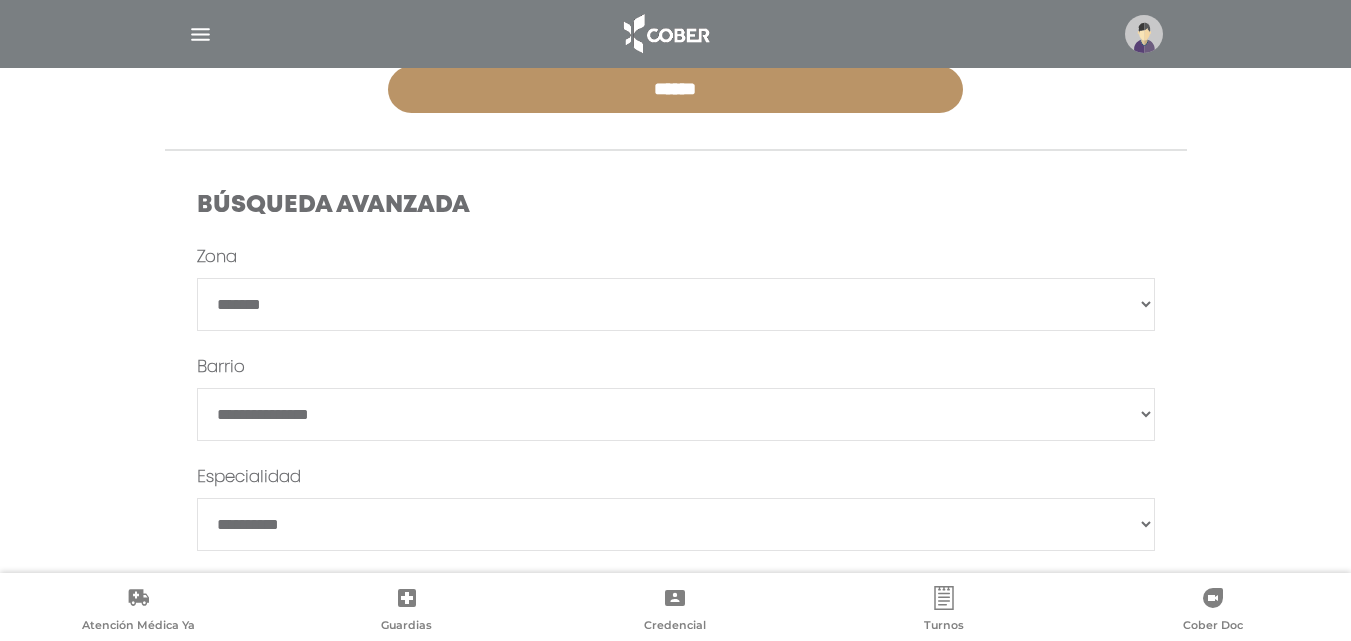 click on "*******" at bounding box center (676, 414) 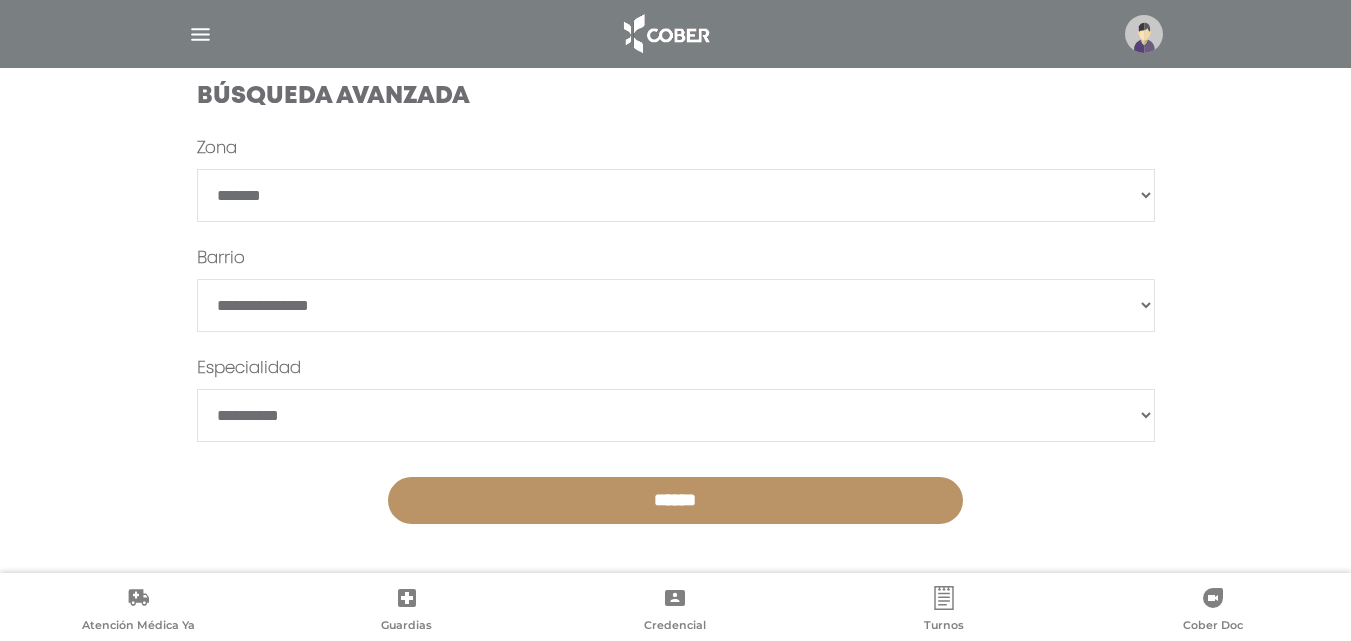 scroll, scrollTop: 610, scrollLeft: 0, axis: vertical 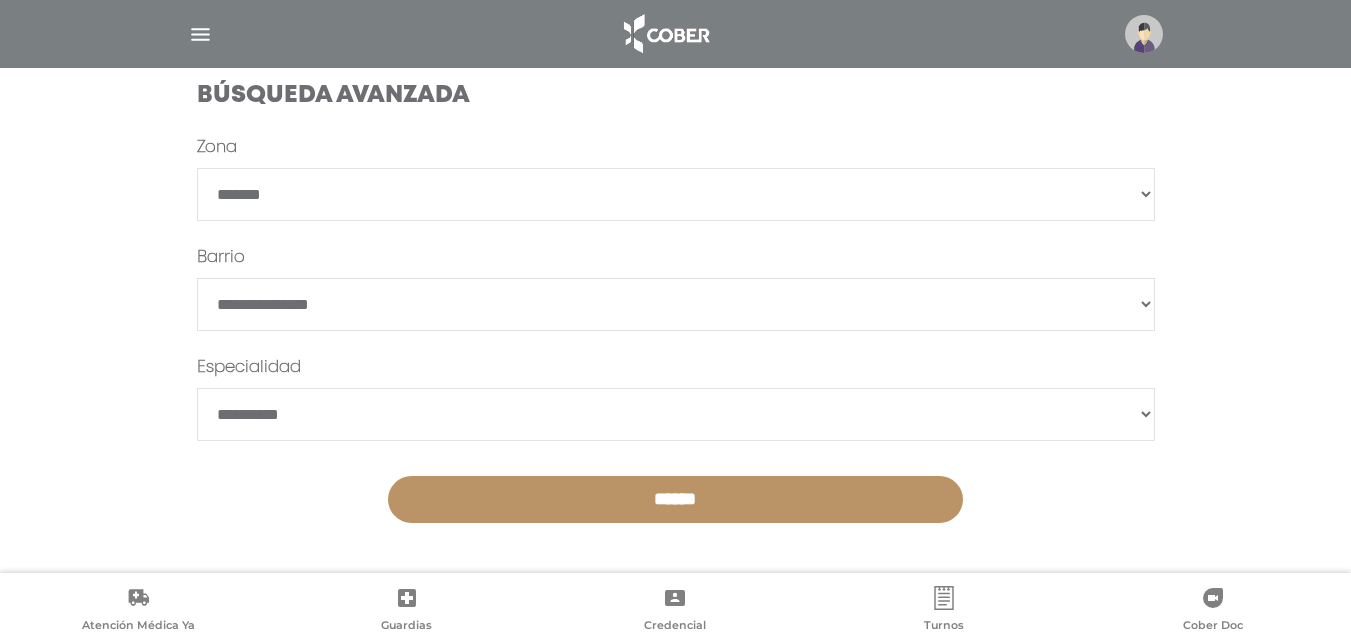 click on "******" at bounding box center (675, 499) 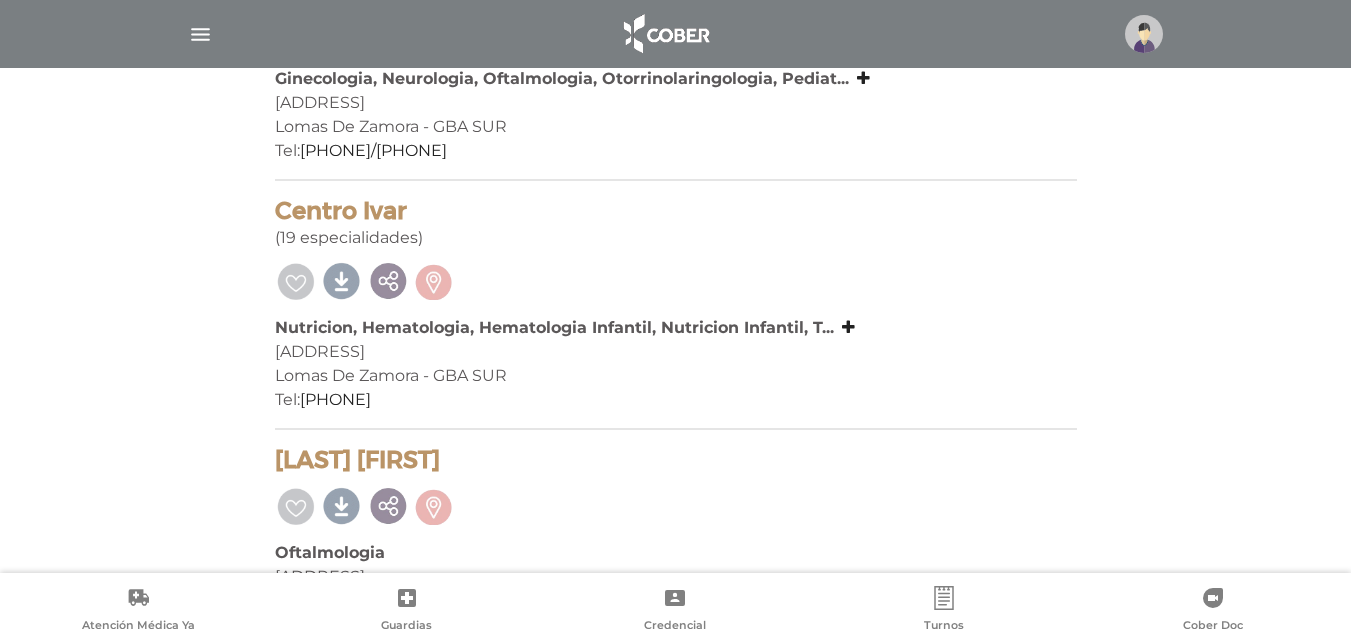 scroll, scrollTop: 1100, scrollLeft: 0, axis: vertical 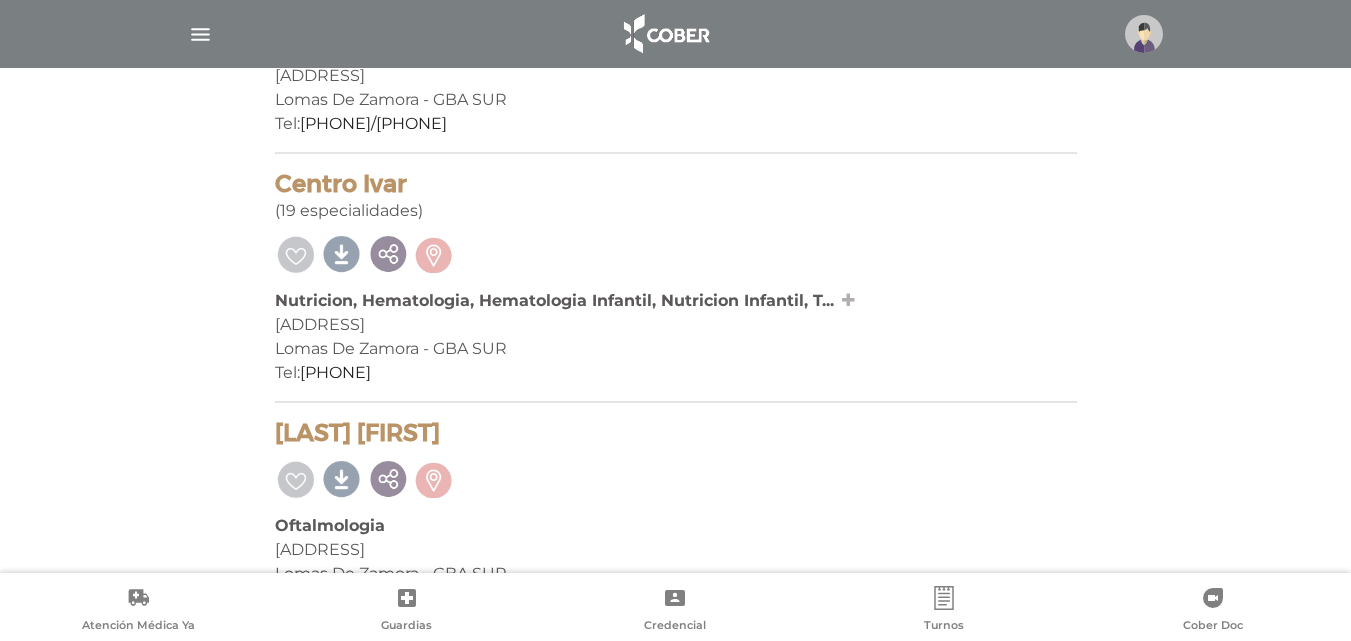 click at bounding box center [848, 300] 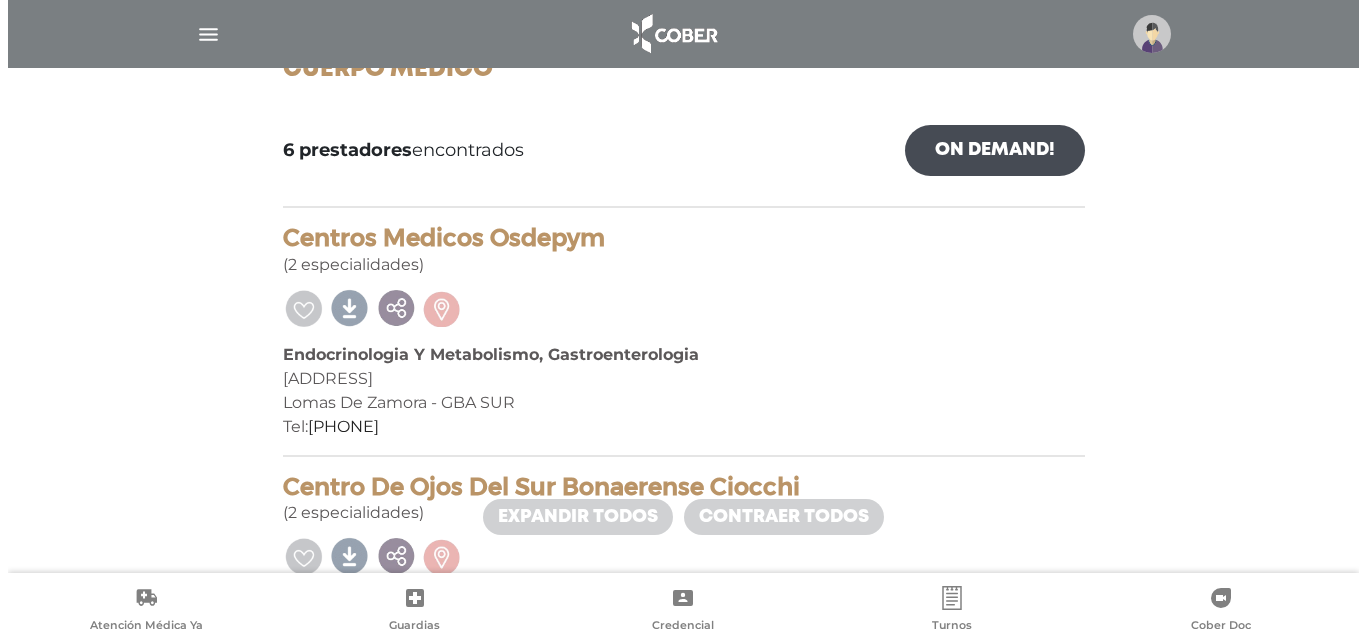 scroll, scrollTop: 0, scrollLeft: 0, axis: both 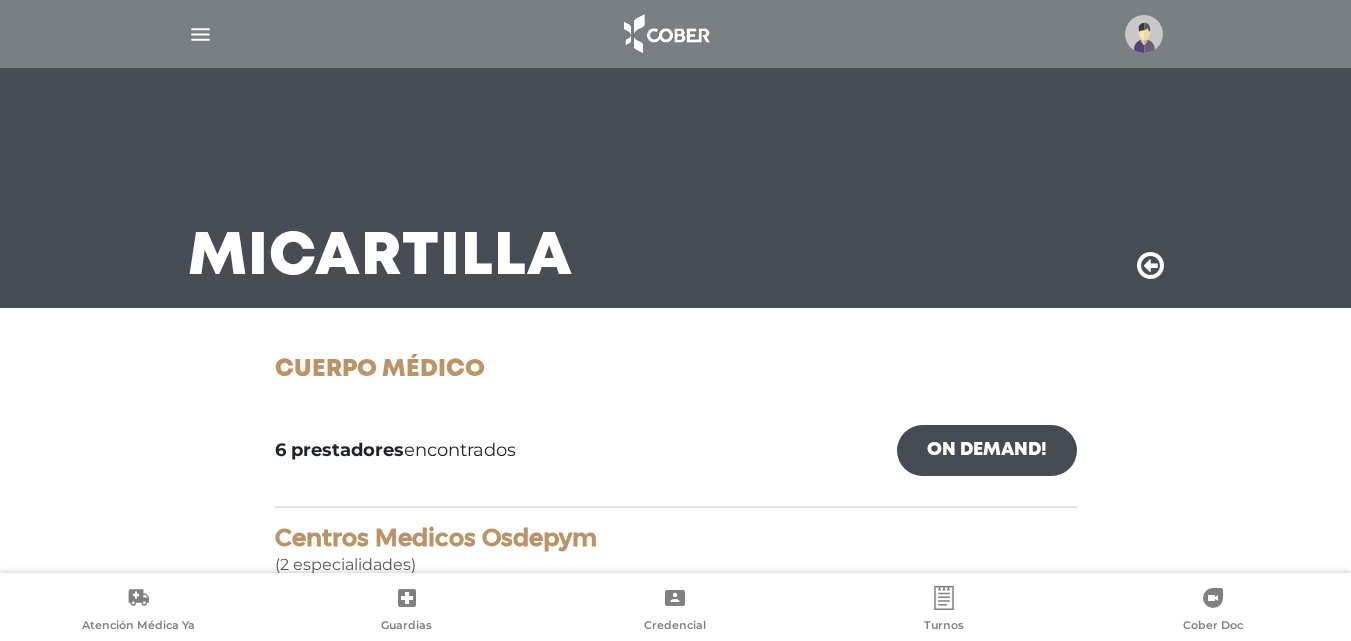 click at bounding box center (1144, 34) 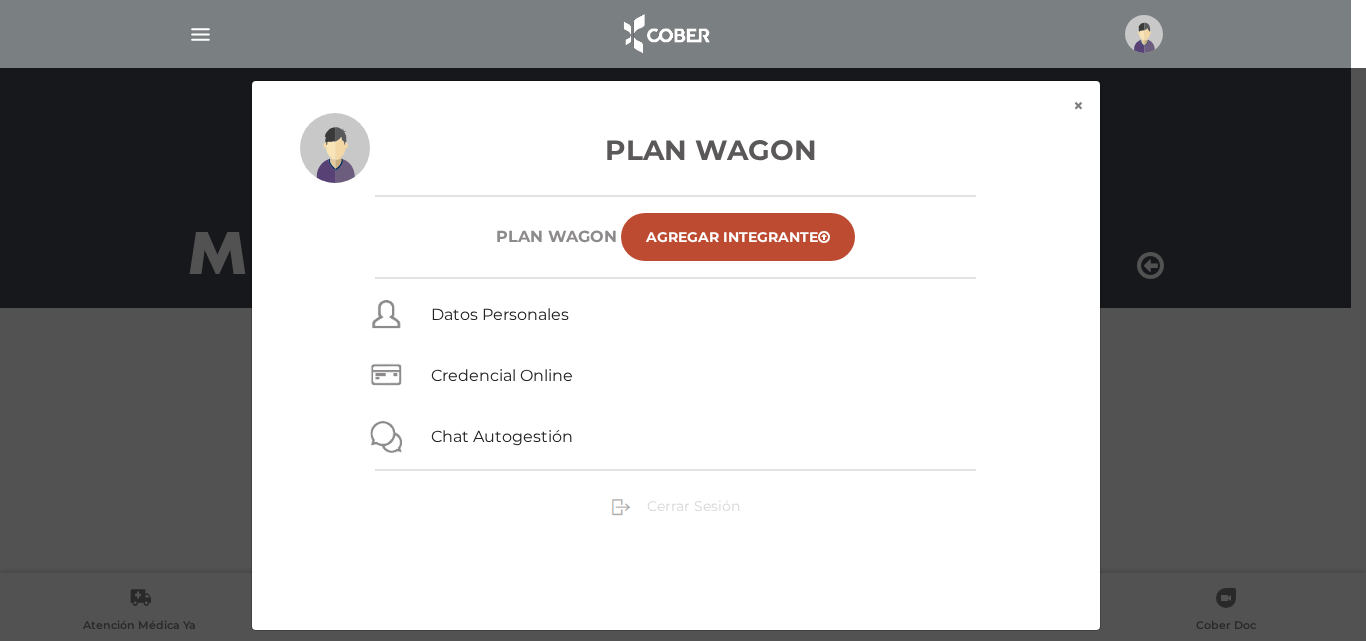 click on "Cerrar Sesión" at bounding box center (693, 506) 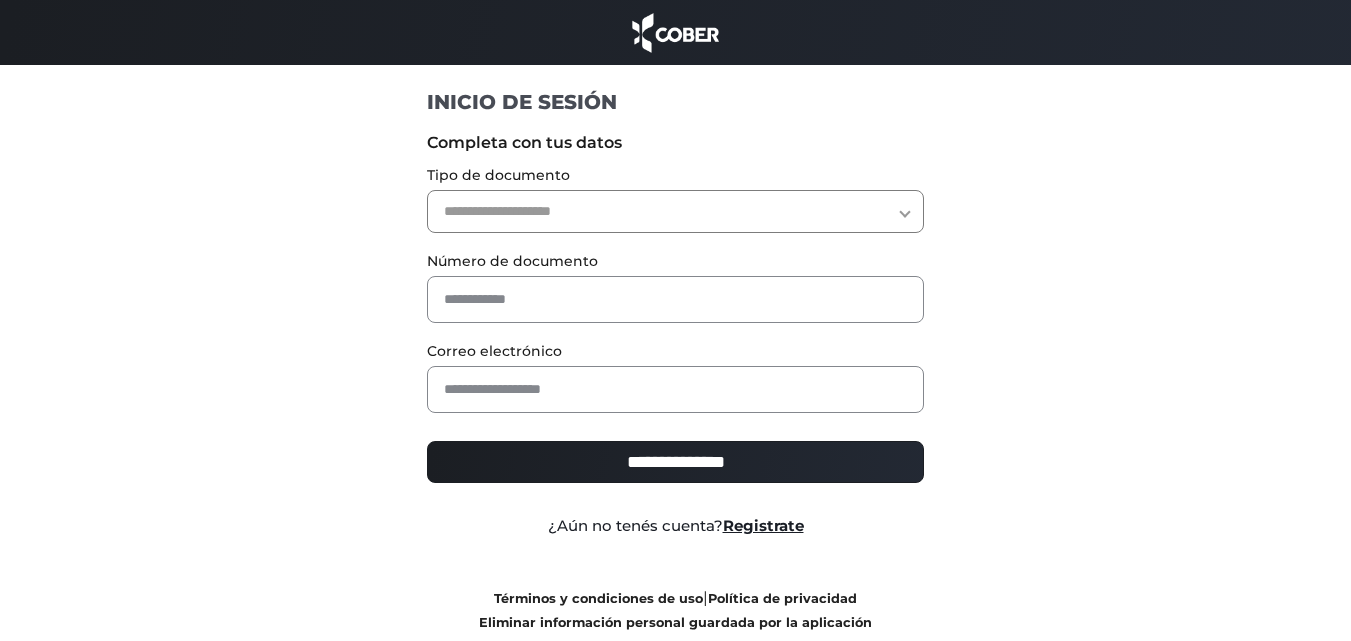 scroll, scrollTop: 0, scrollLeft: 0, axis: both 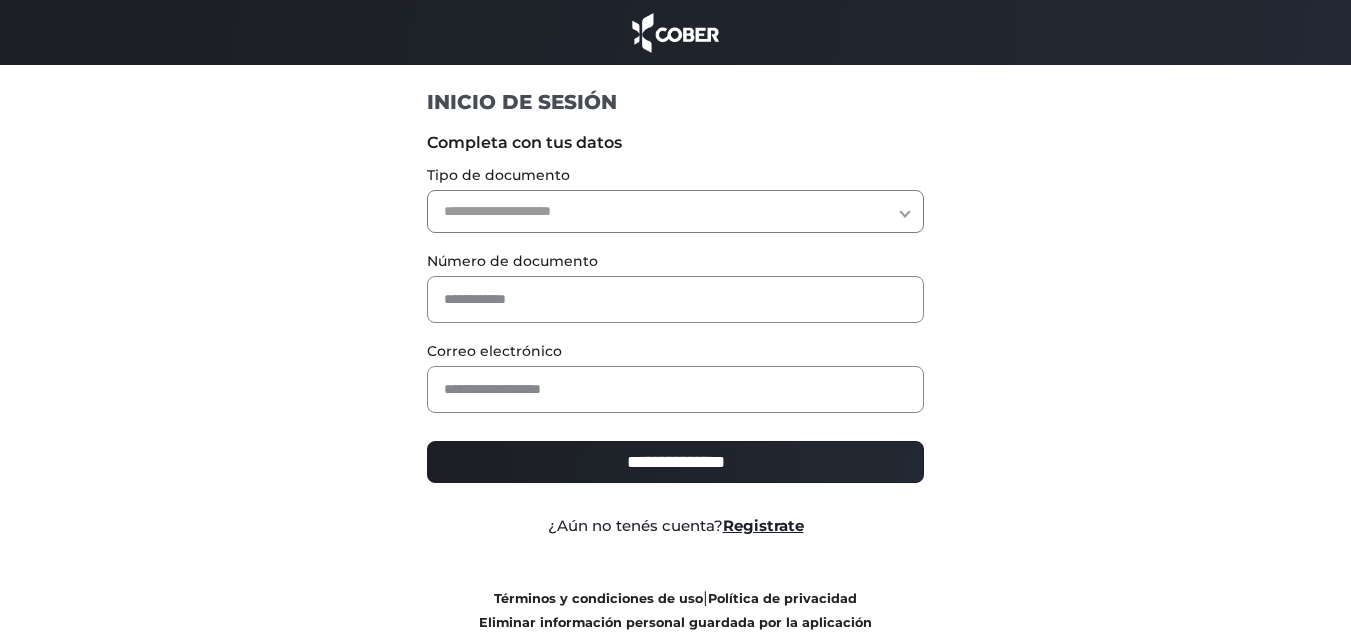 click on "**********" at bounding box center (675, 211) 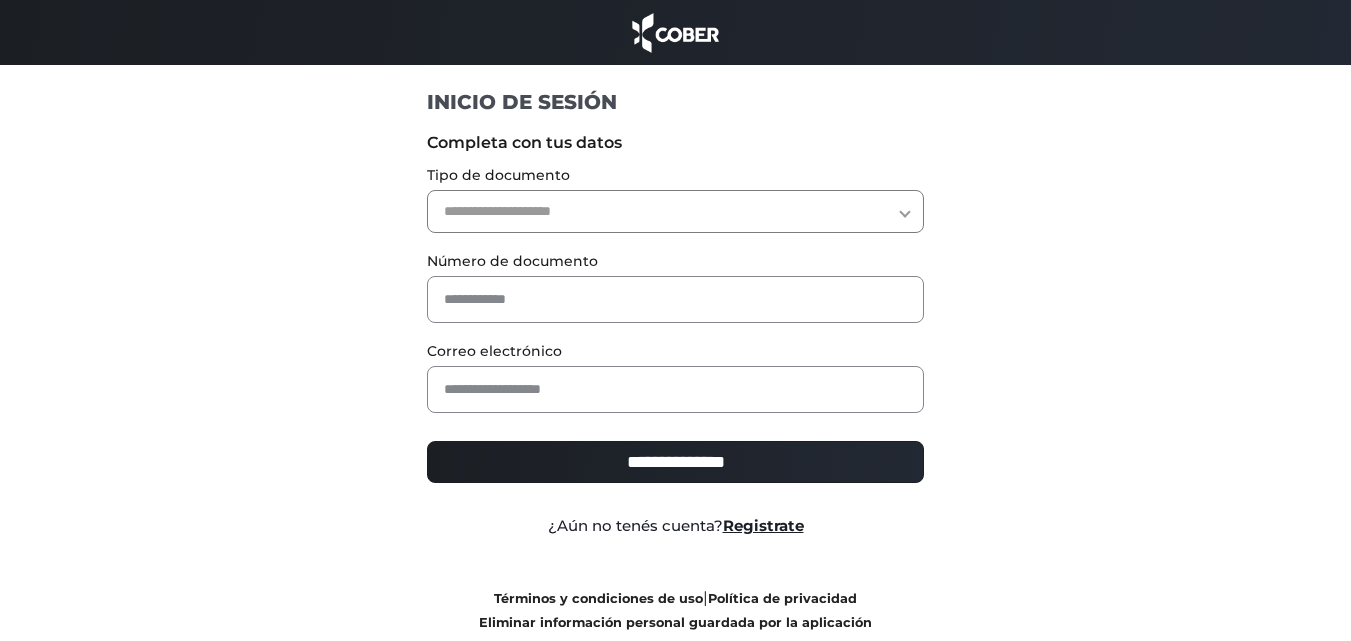 select on "***" 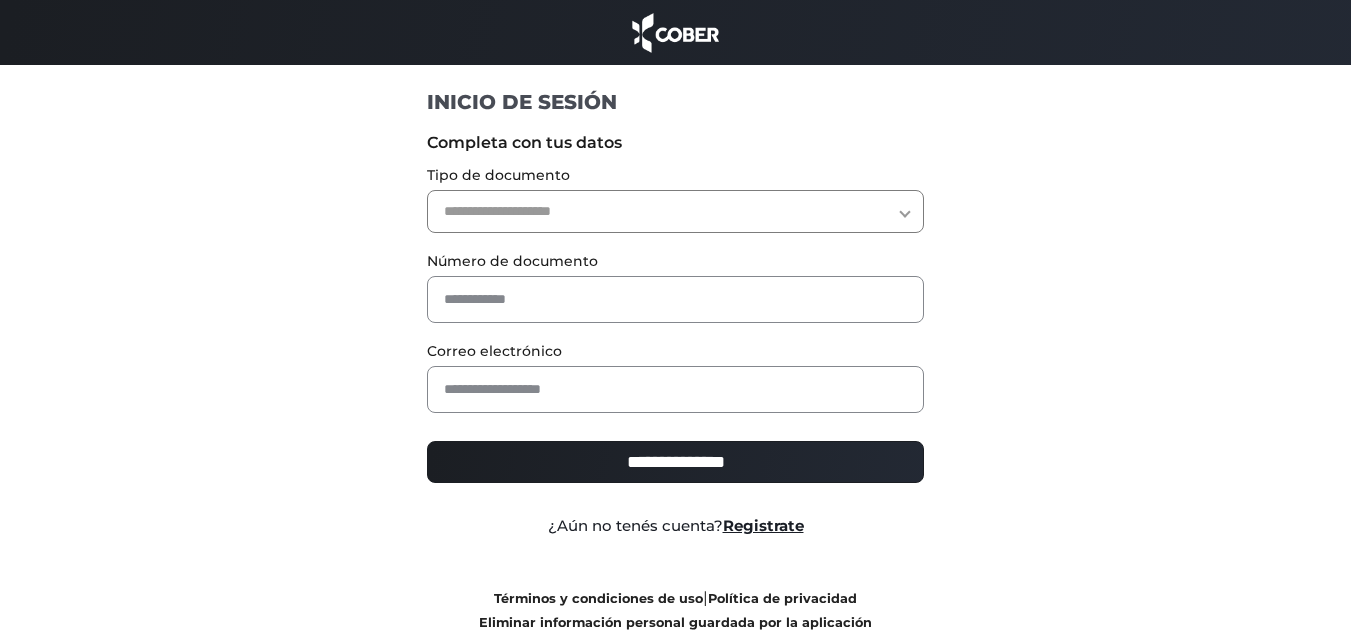click on "**********" at bounding box center [675, 211] 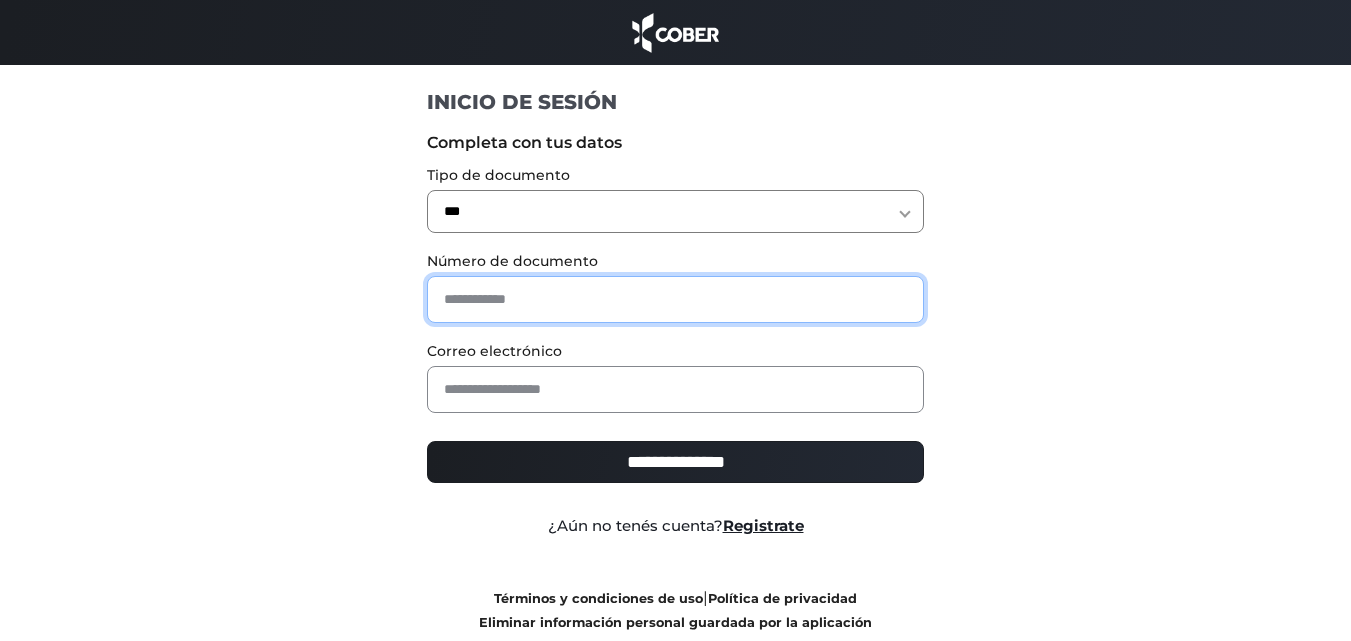 click at bounding box center [675, 299] 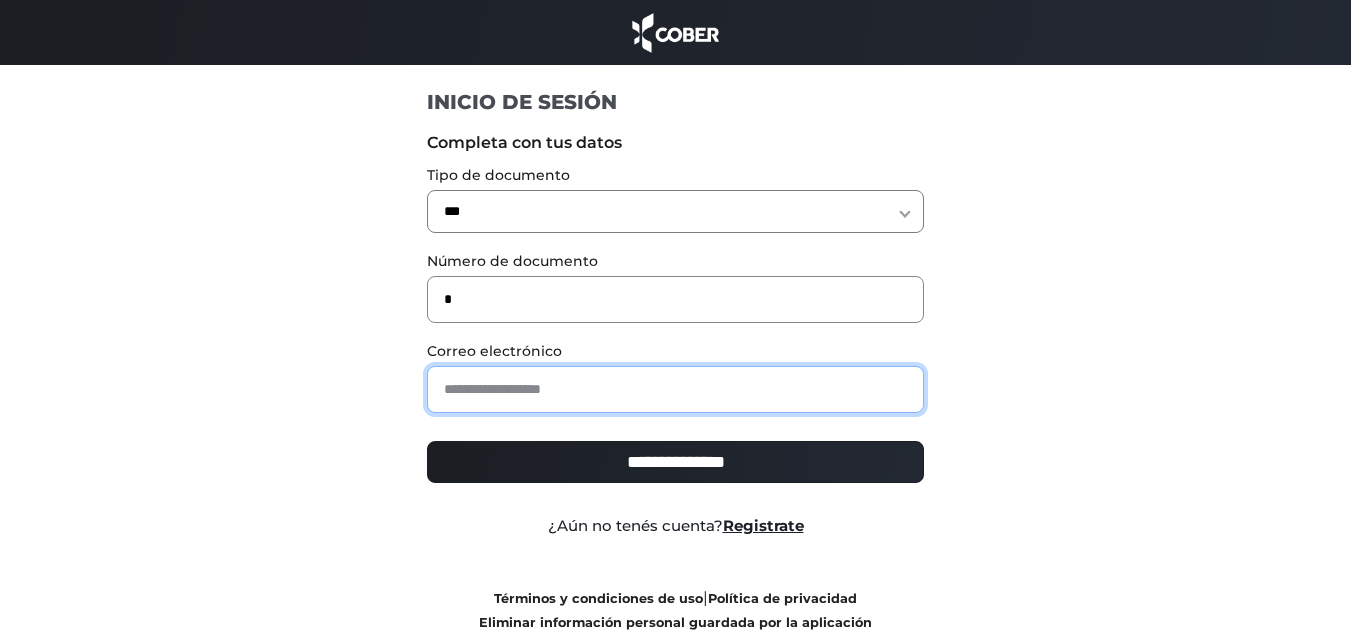 click at bounding box center (675, 389) 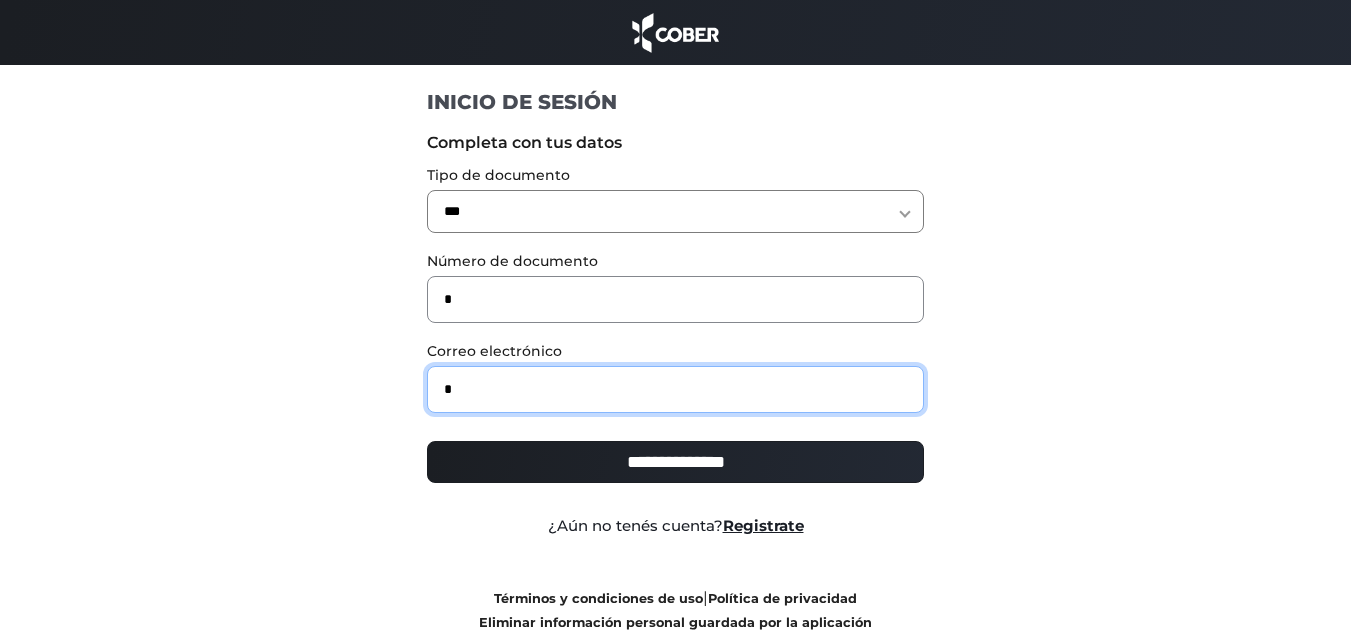 type on "**********" 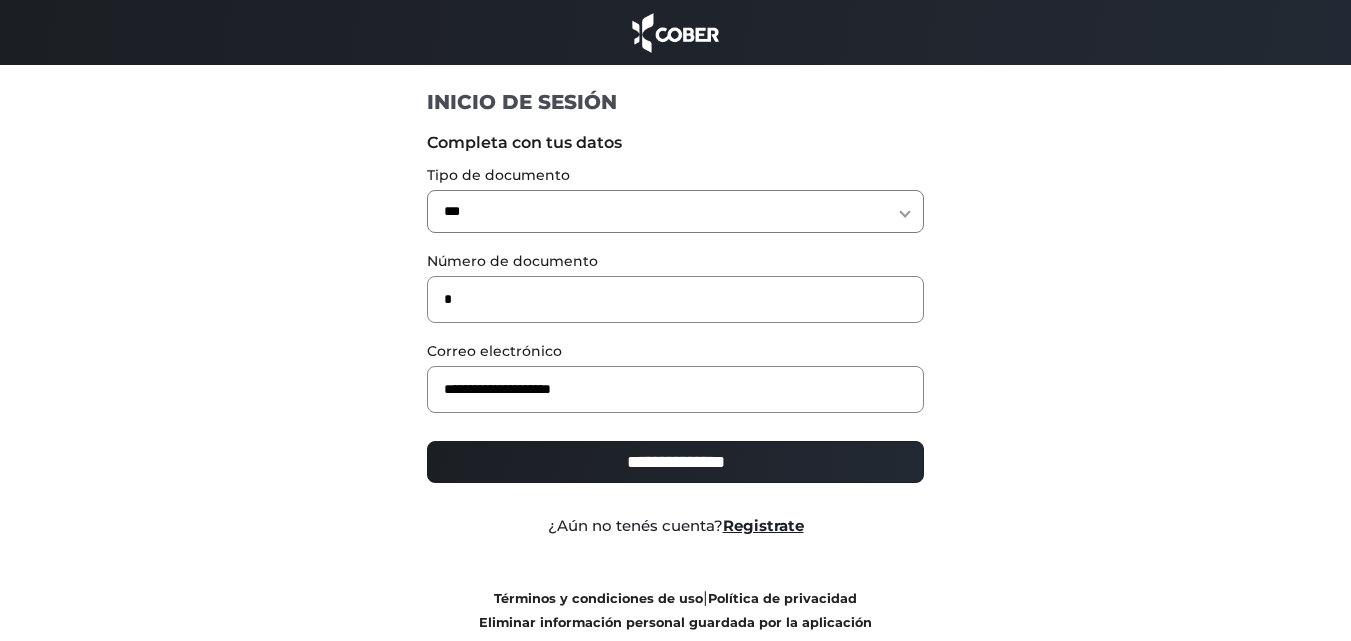 click on "**********" at bounding box center [675, 462] 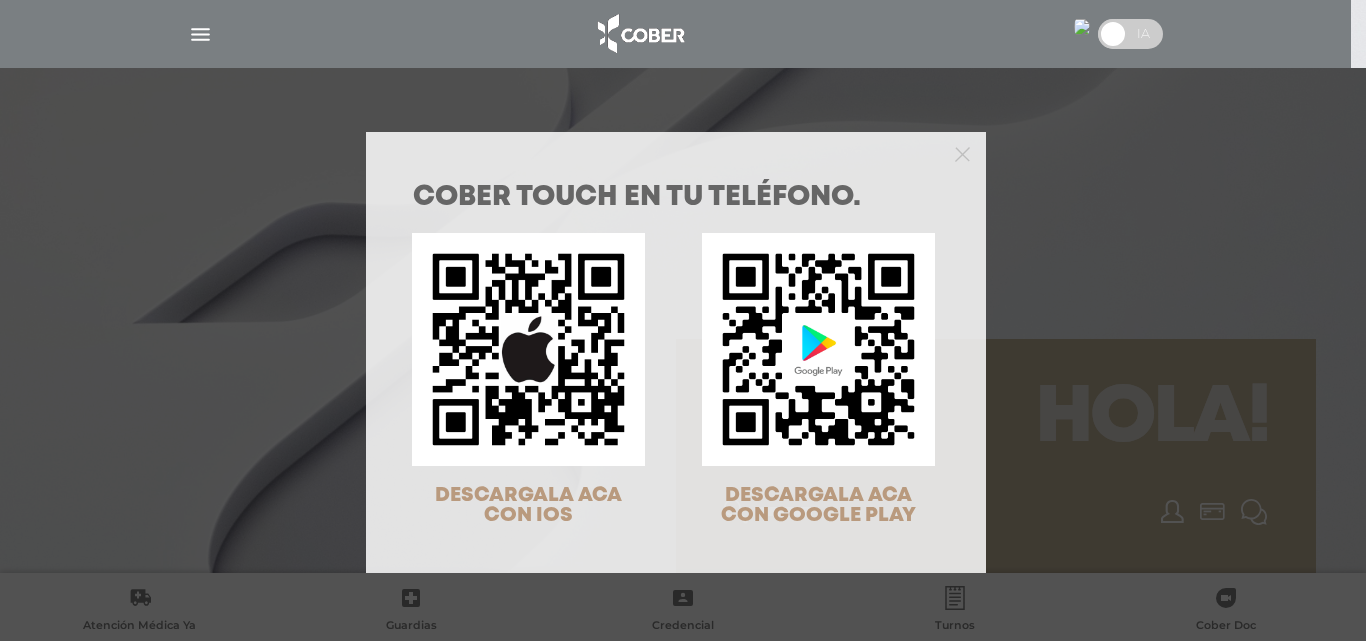 scroll, scrollTop: 0, scrollLeft: 0, axis: both 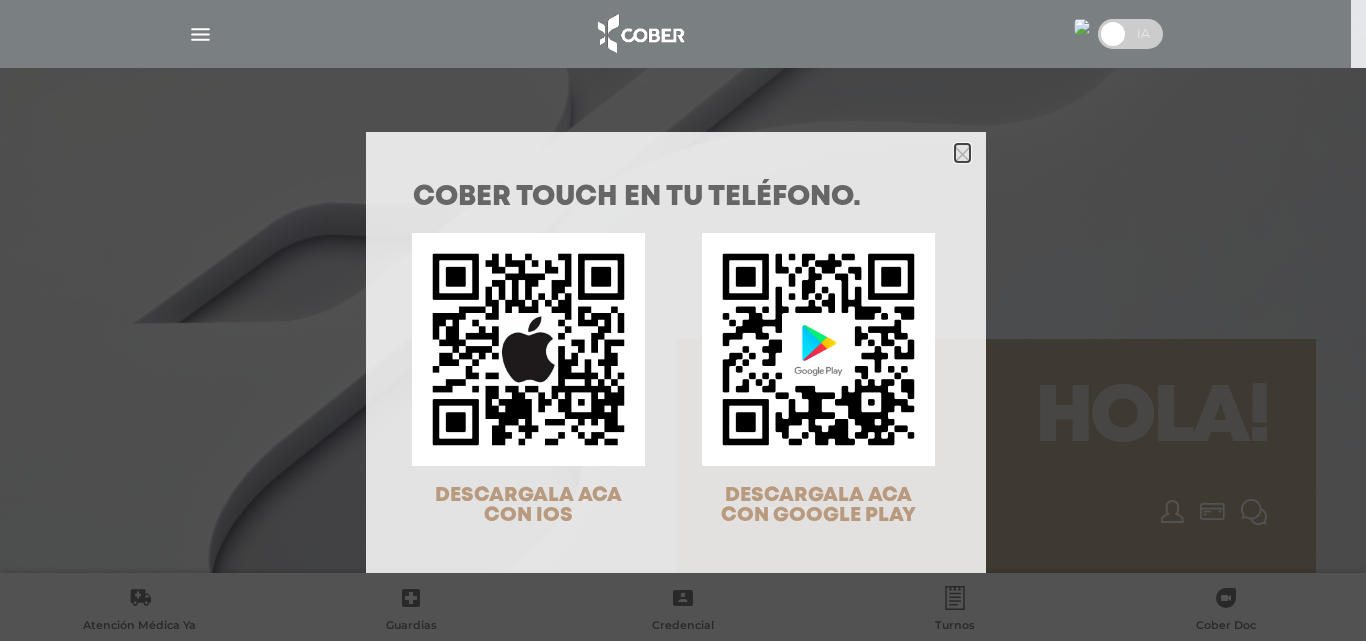 click at bounding box center [962, 154] 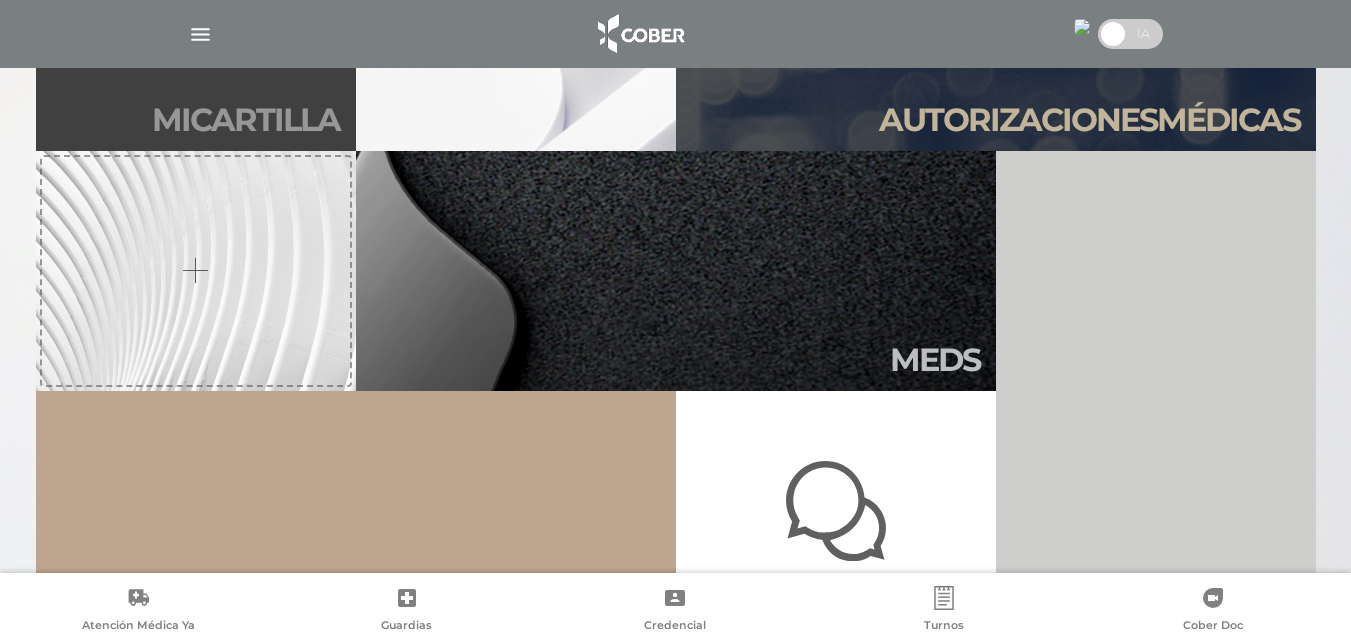 scroll, scrollTop: 500, scrollLeft: 0, axis: vertical 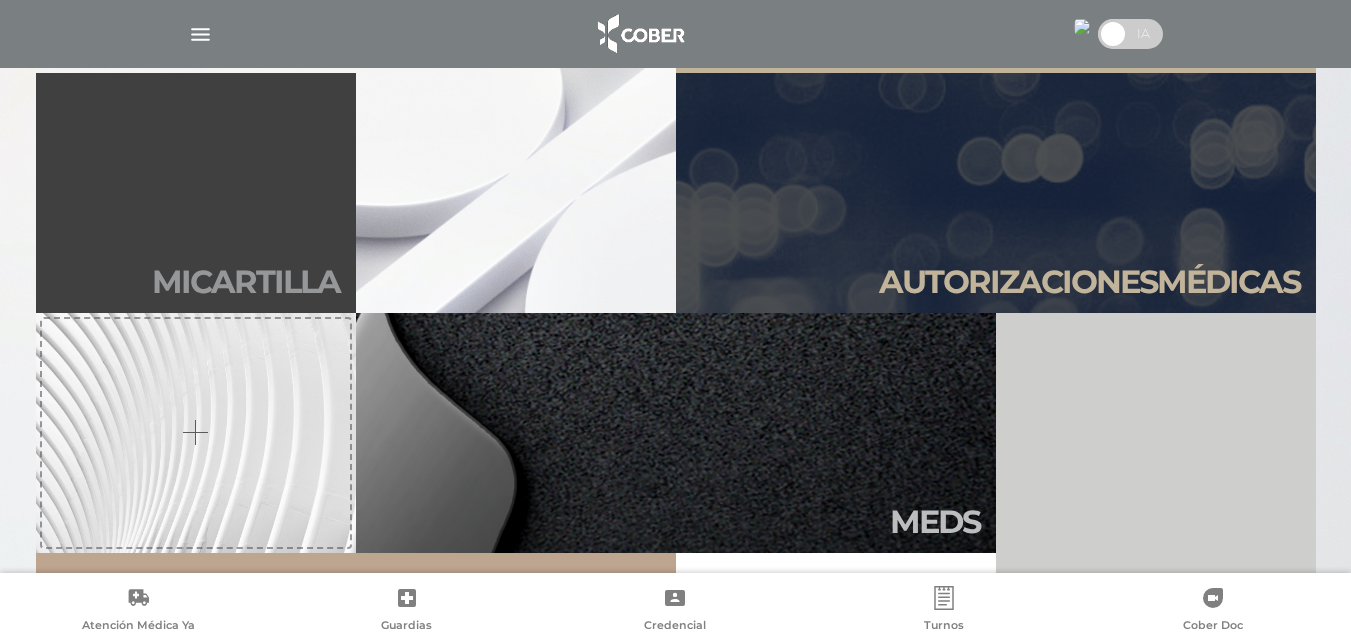 click on "Mi  car tilla" at bounding box center [196, 193] 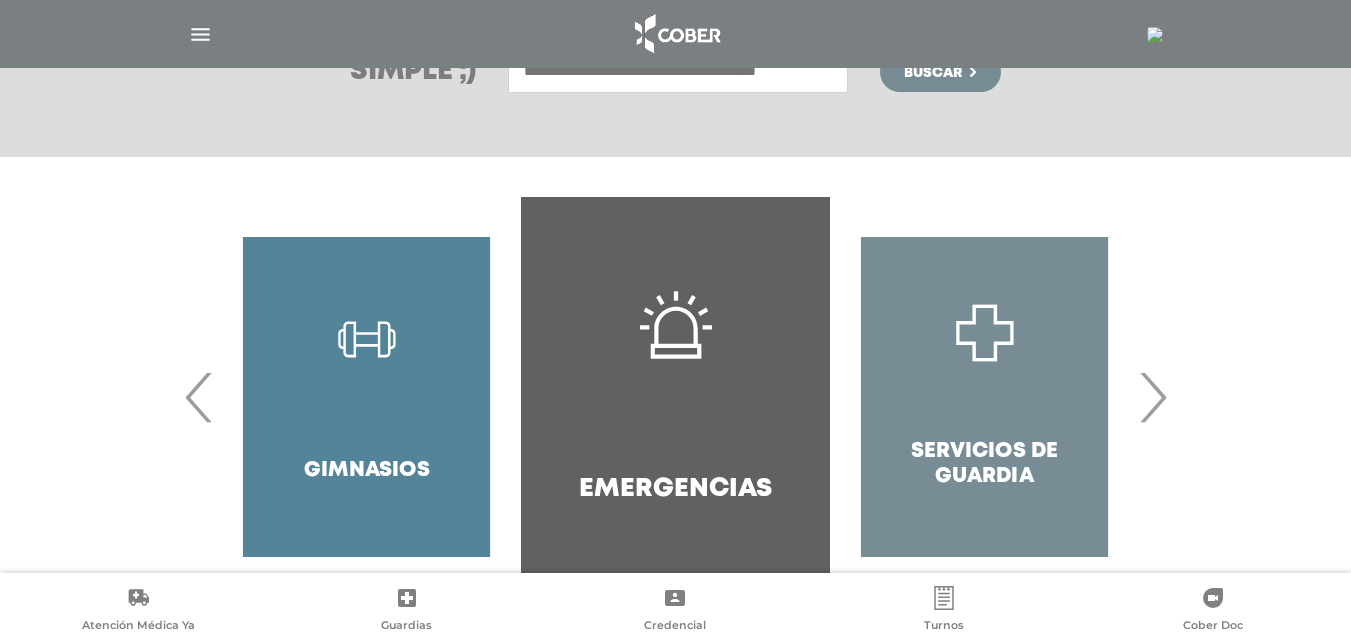 scroll, scrollTop: 386, scrollLeft: 0, axis: vertical 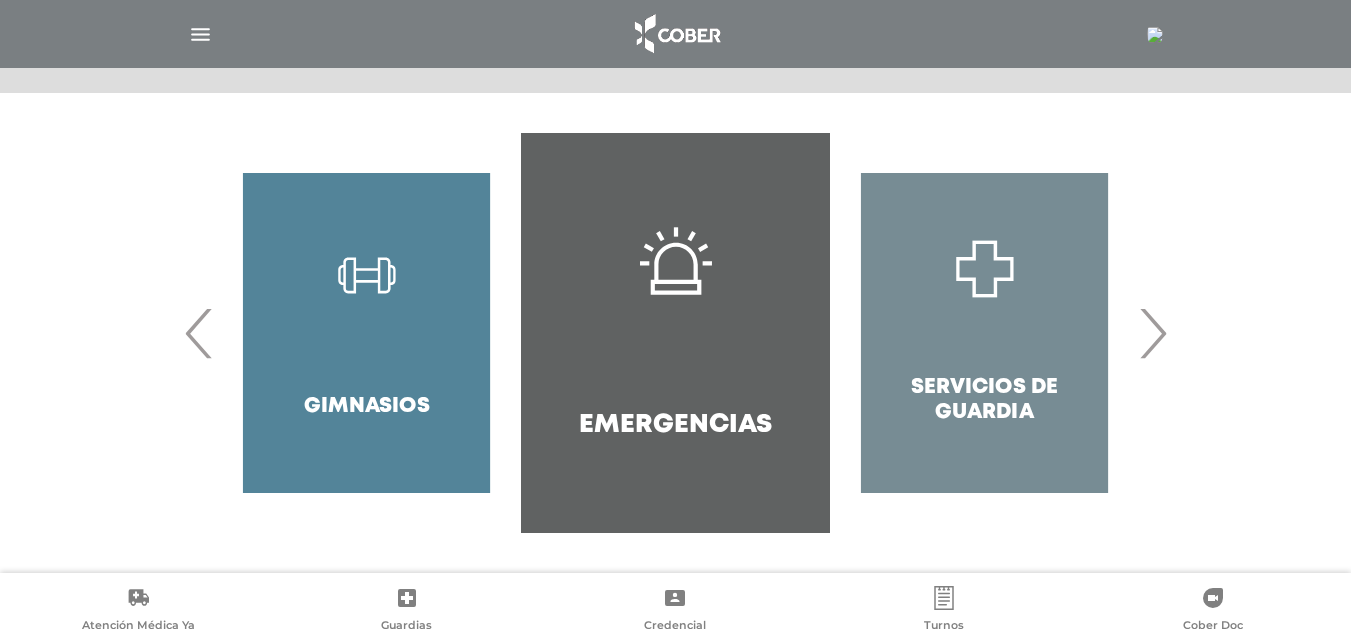 click on "Servicios de Guardia" at bounding box center [984, 333] 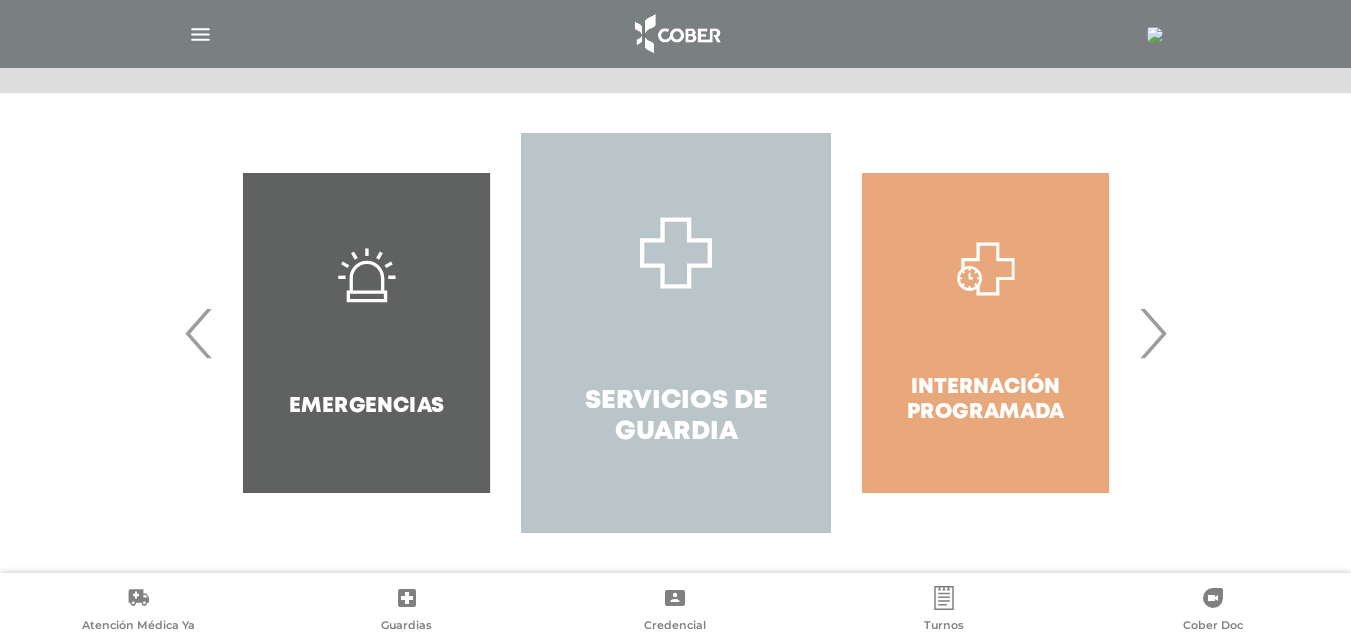 click on "Servicios de Guardia" at bounding box center (675, 417) 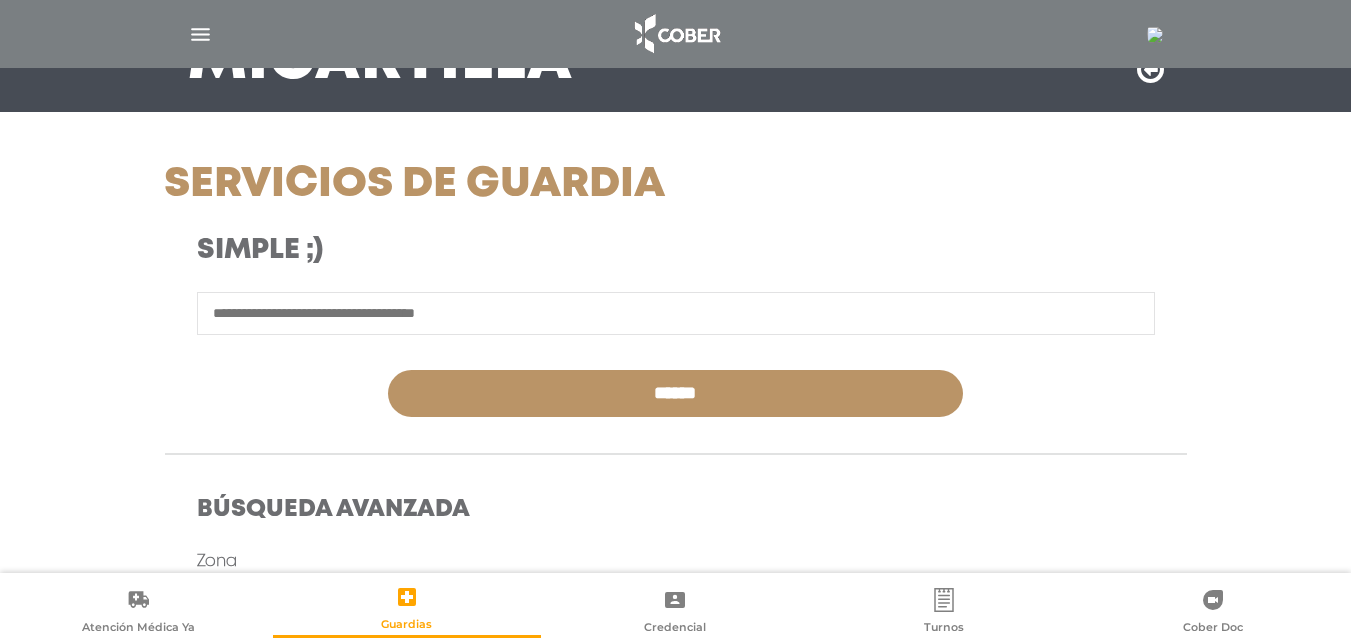 scroll, scrollTop: 200, scrollLeft: 0, axis: vertical 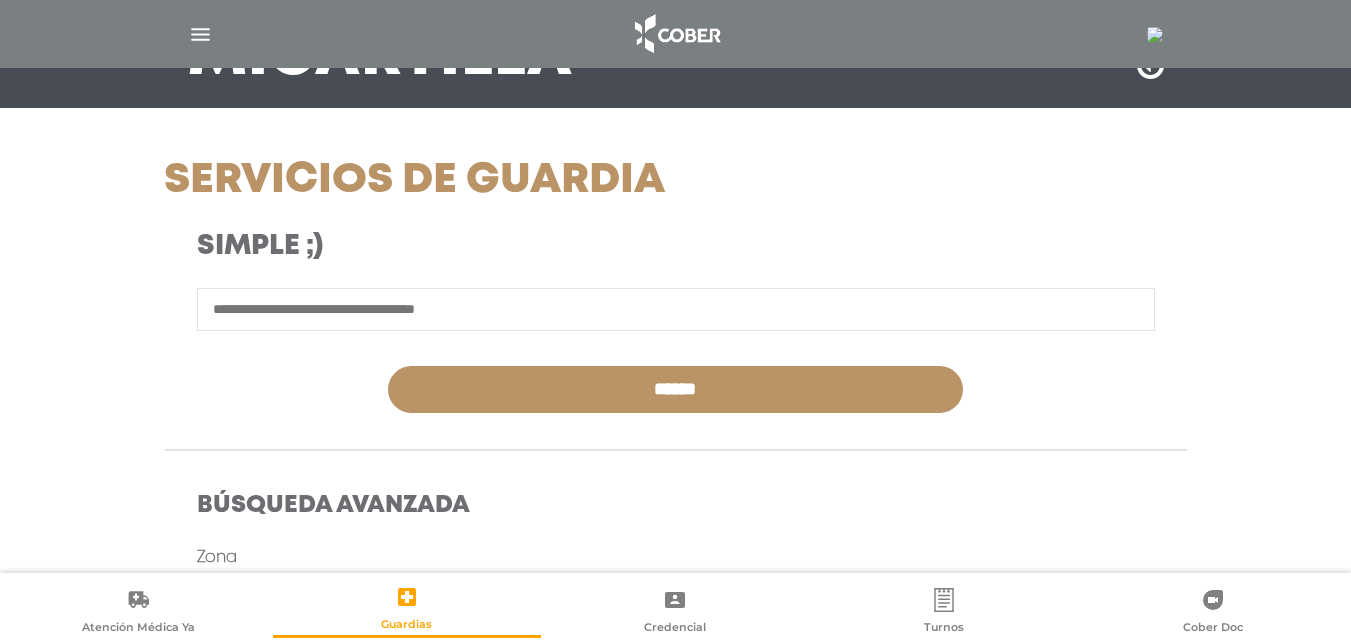 click at bounding box center [676, 309] 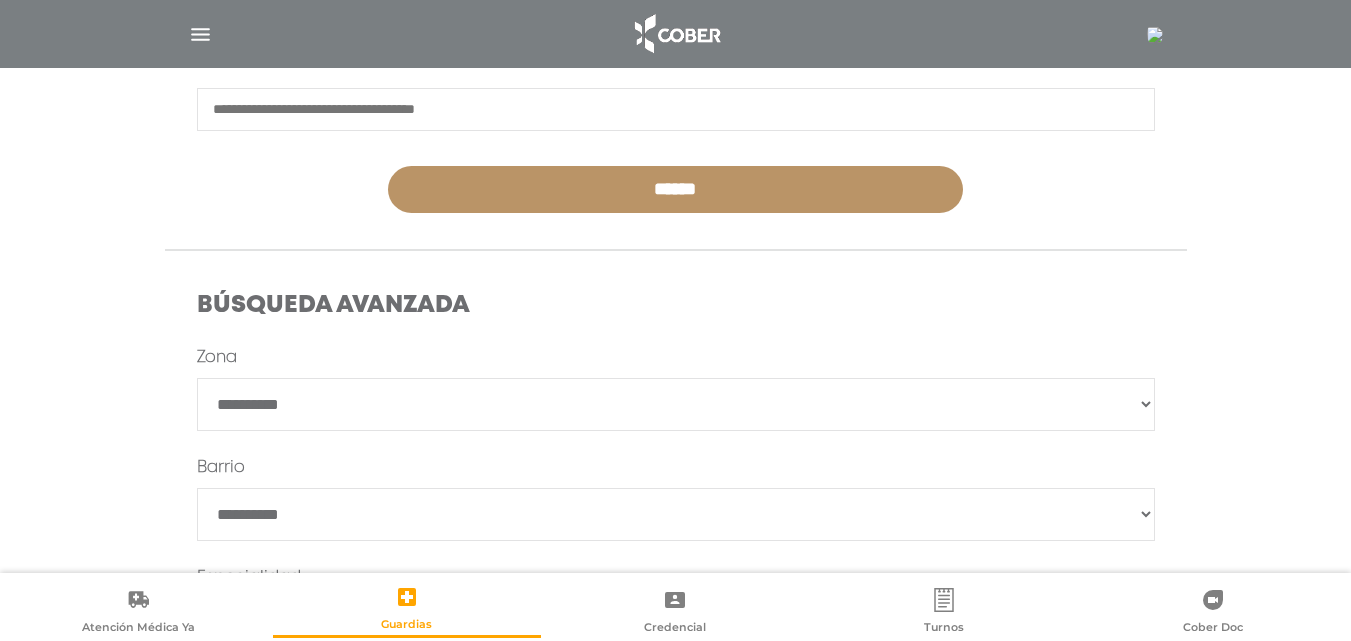 click on "**********" at bounding box center (676, 404) 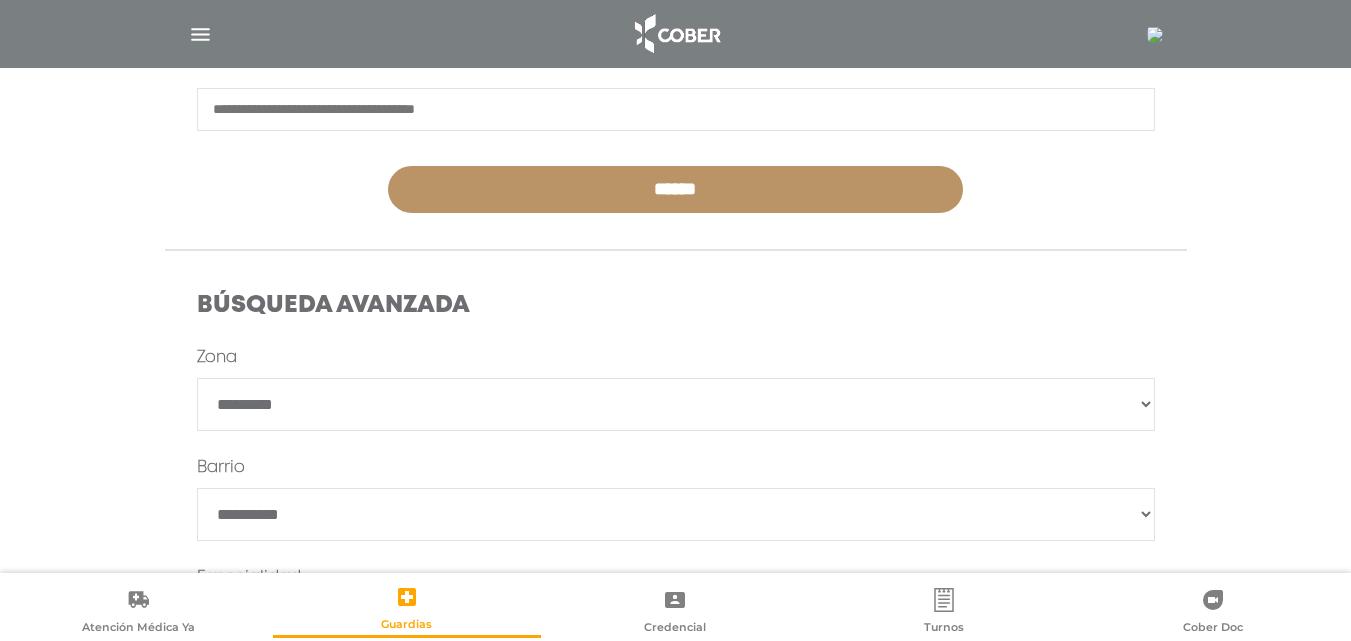 click on "**********" at bounding box center [676, 404] 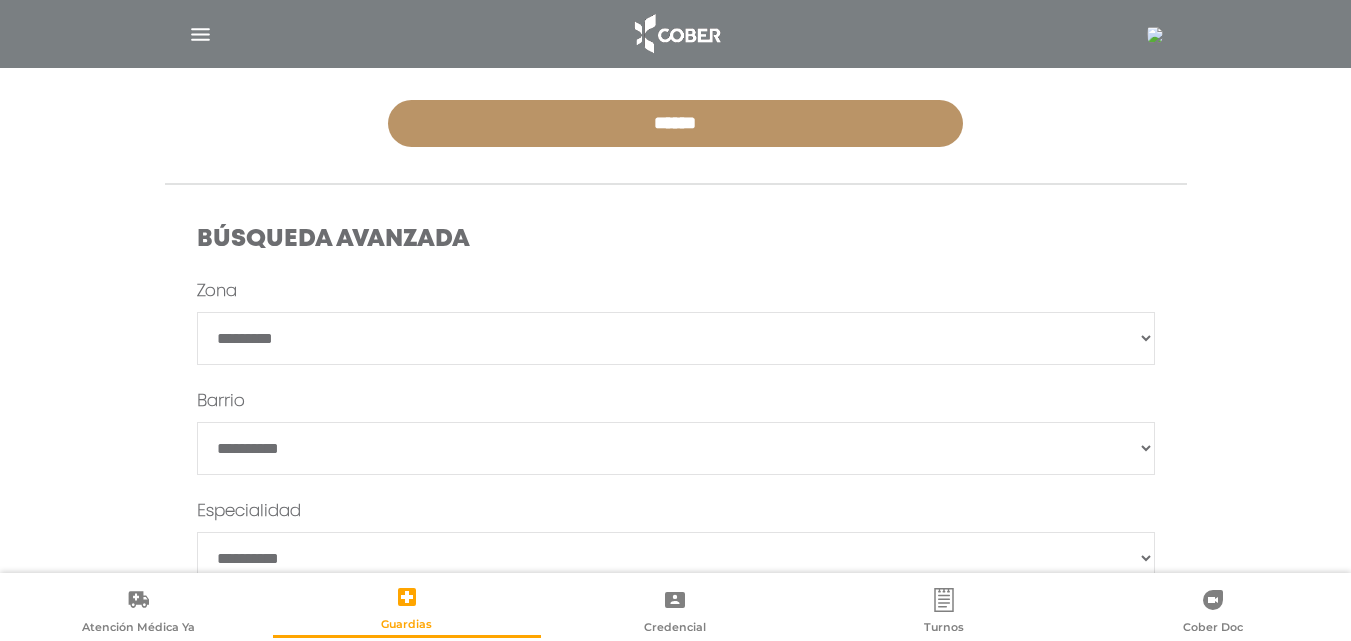 scroll, scrollTop: 500, scrollLeft: 0, axis: vertical 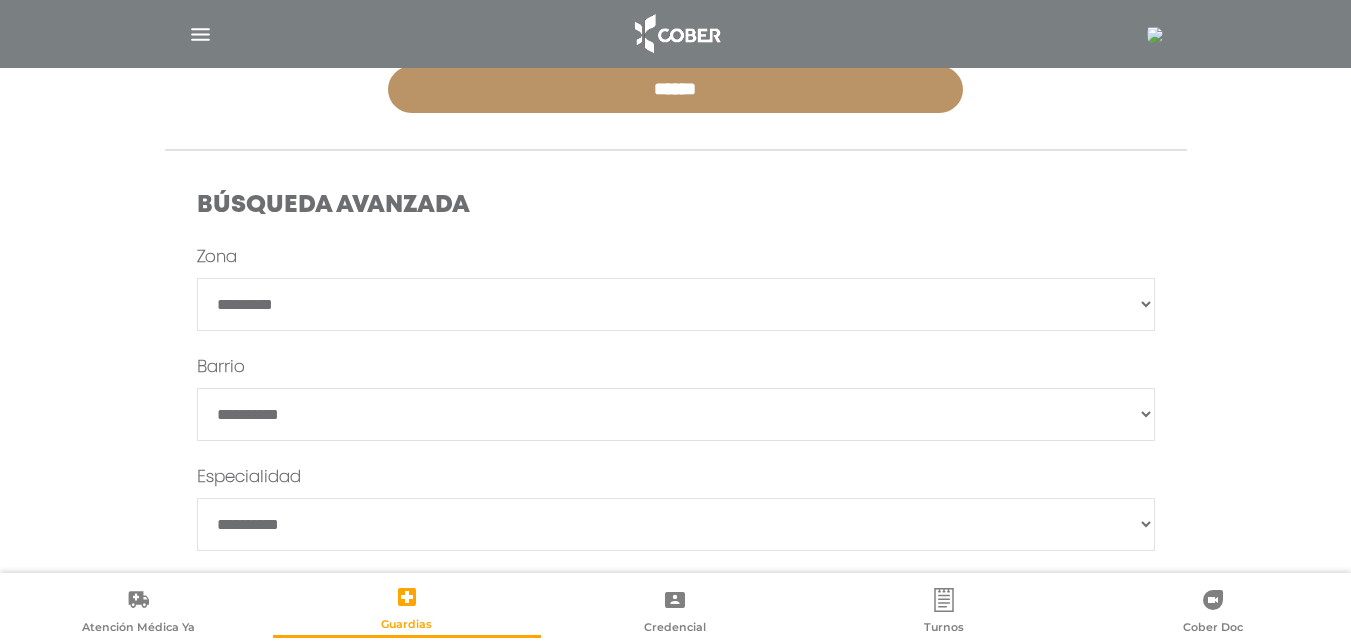 click on "*******" at bounding box center [676, 414] 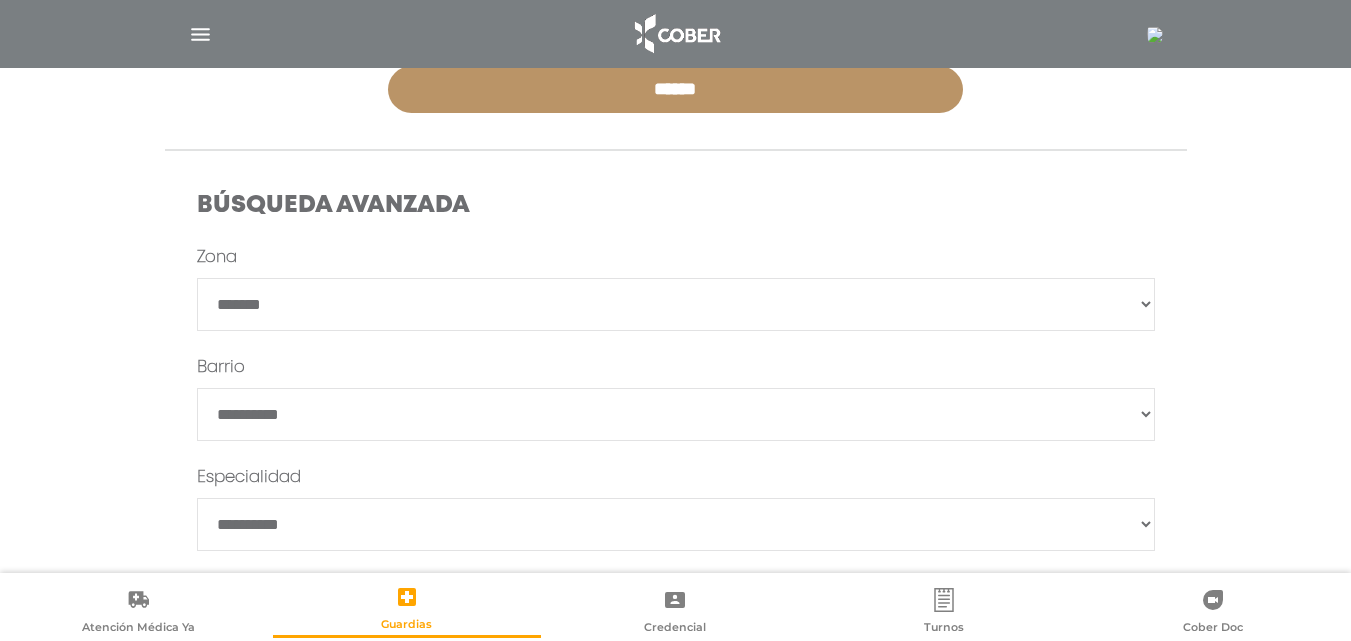 click on "**********" at bounding box center [676, 304] 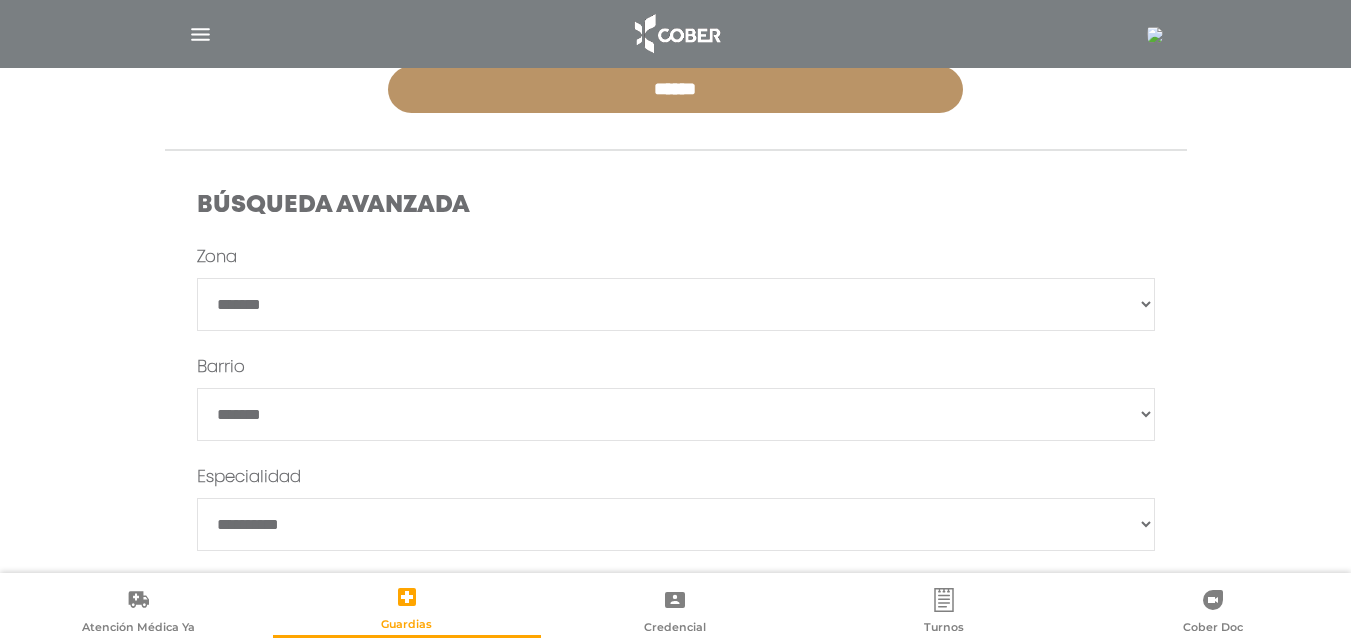 click on "*******" at bounding box center (676, 414) 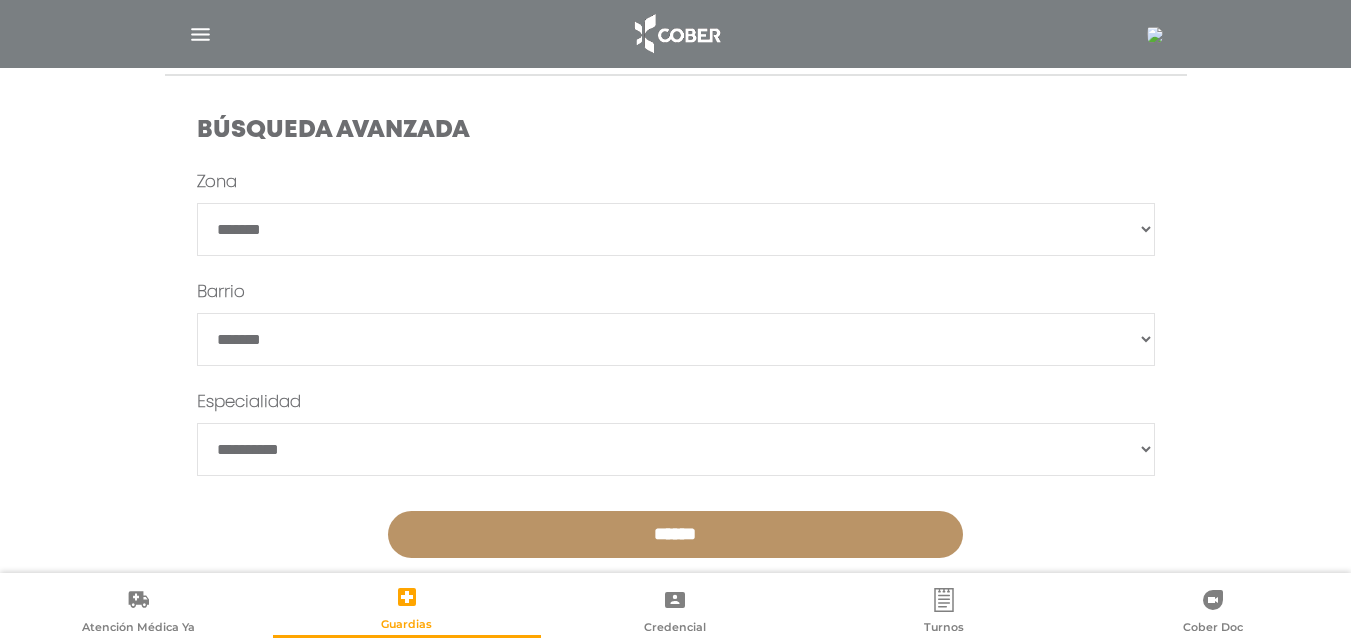 scroll, scrollTop: 610, scrollLeft: 0, axis: vertical 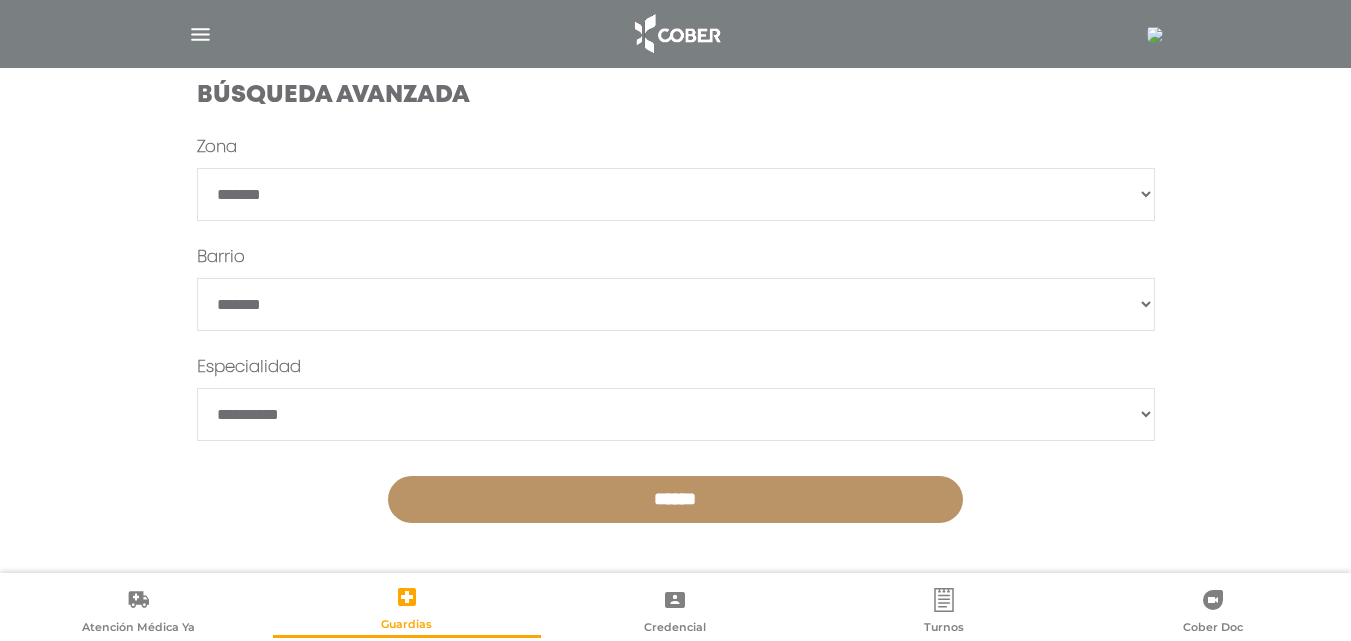 click on "******" at bounding box center [675, 499] 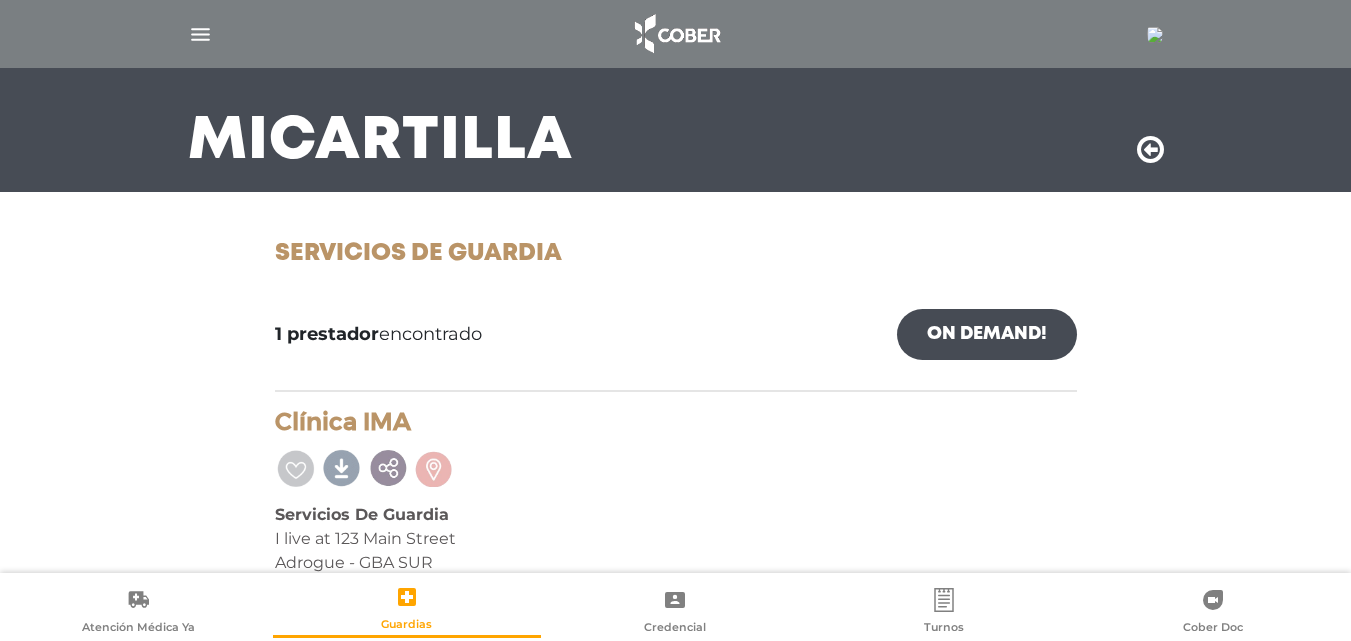 scroll, scrollTop: 0, scrollLeft: 0, axis: both 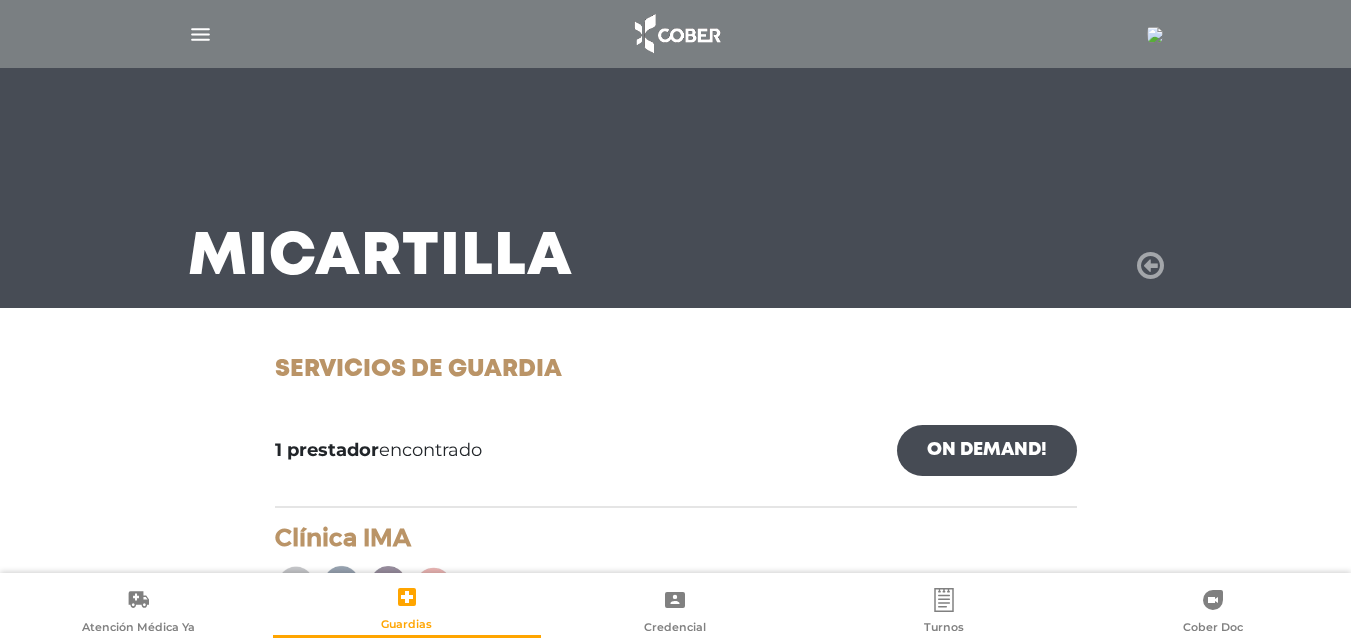 click at bounding box center (1150, 266) 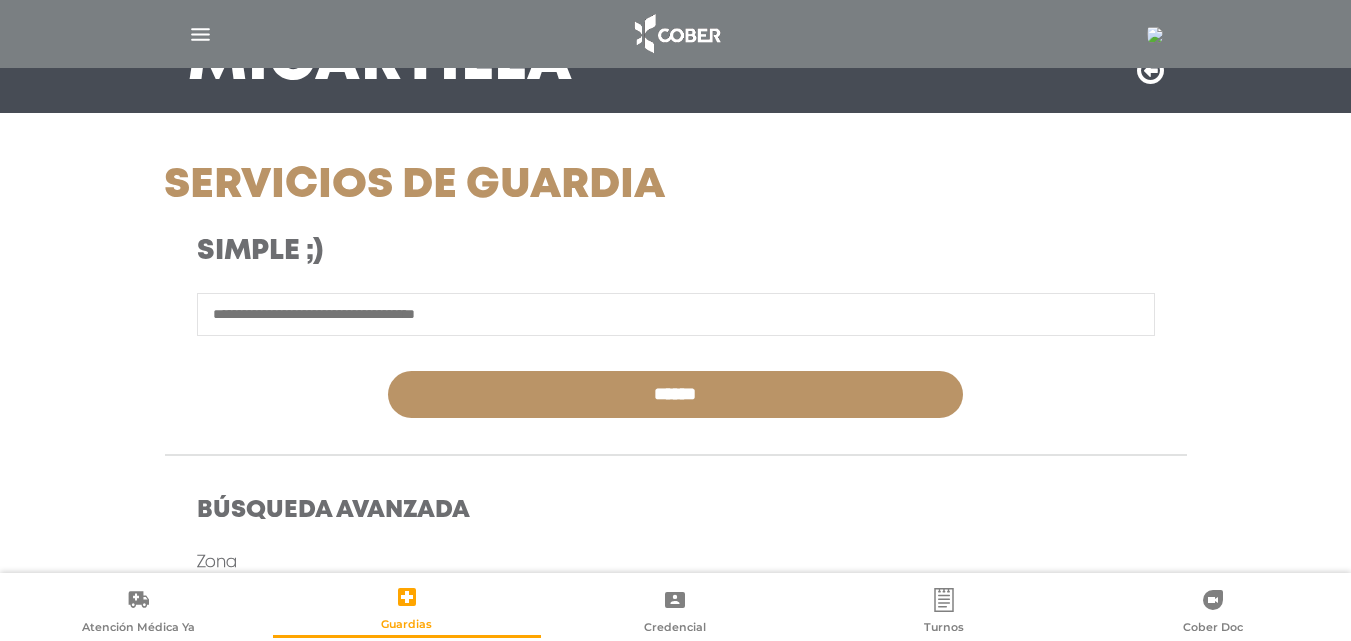 scroll, scrollTop: 200, scrollLeft: 0, axis: vertical 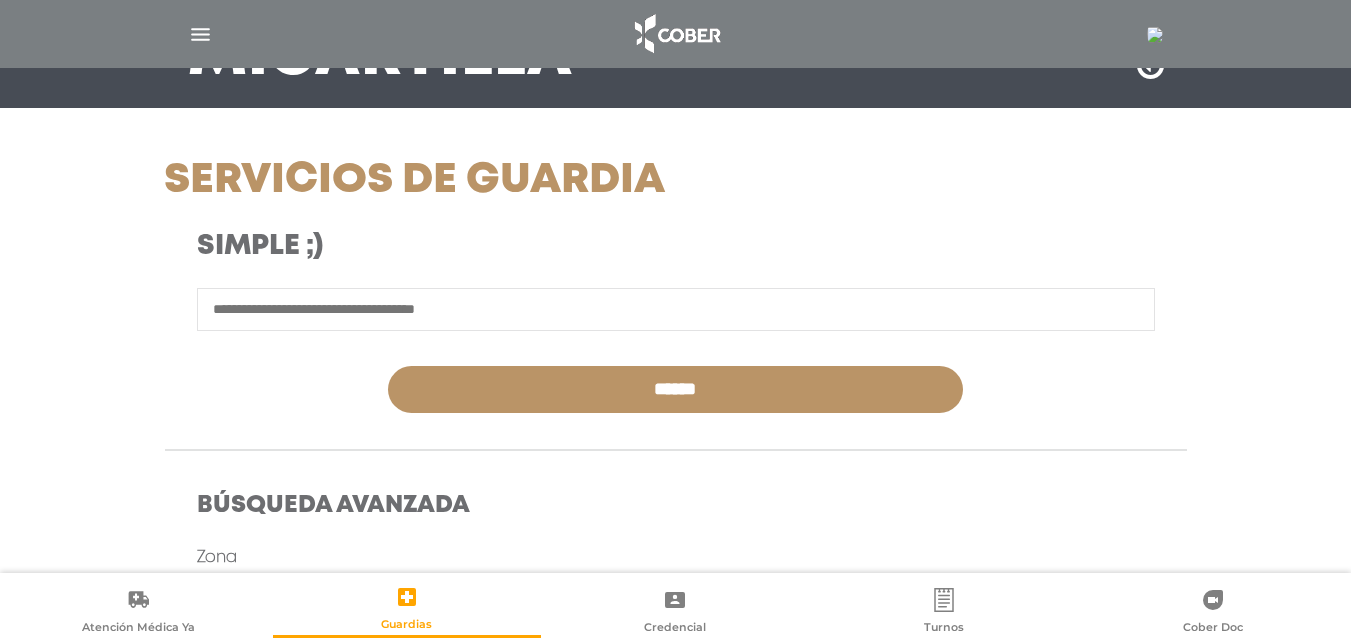 click at bounding box center [676, 309] 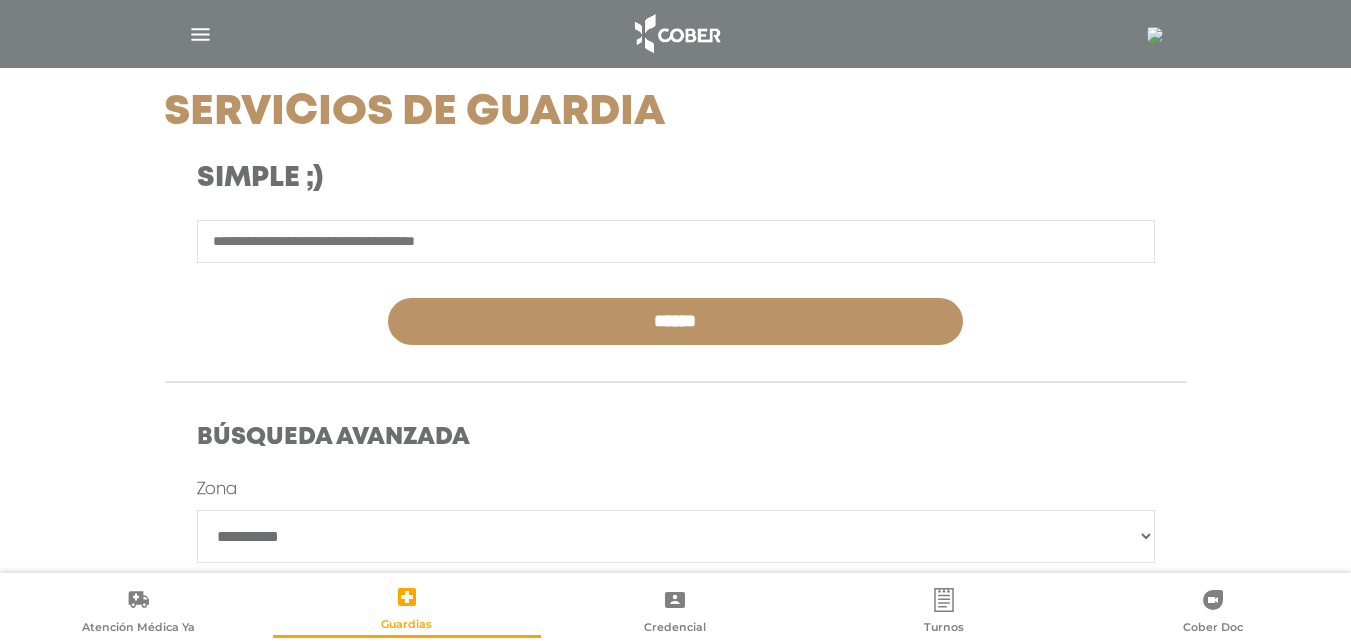scroll, scrollTop: 300, scrollLeft: 0, axis: vertical 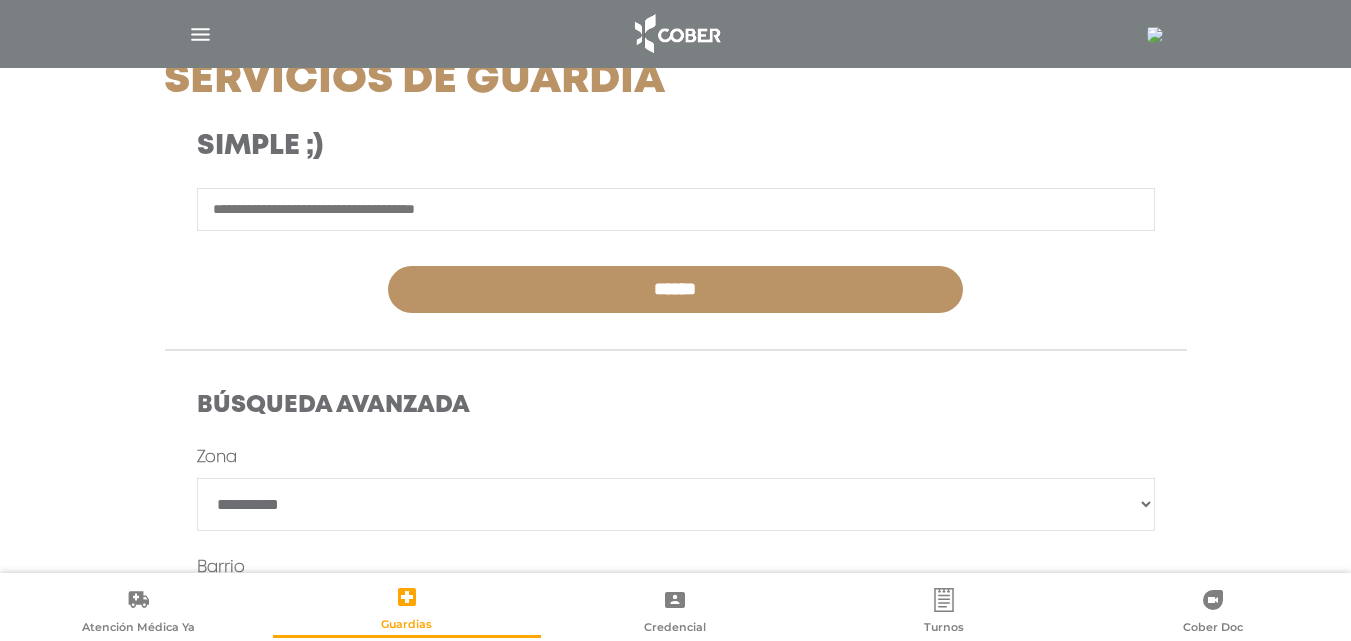 click on "**********" at bounding box center (676, 504) 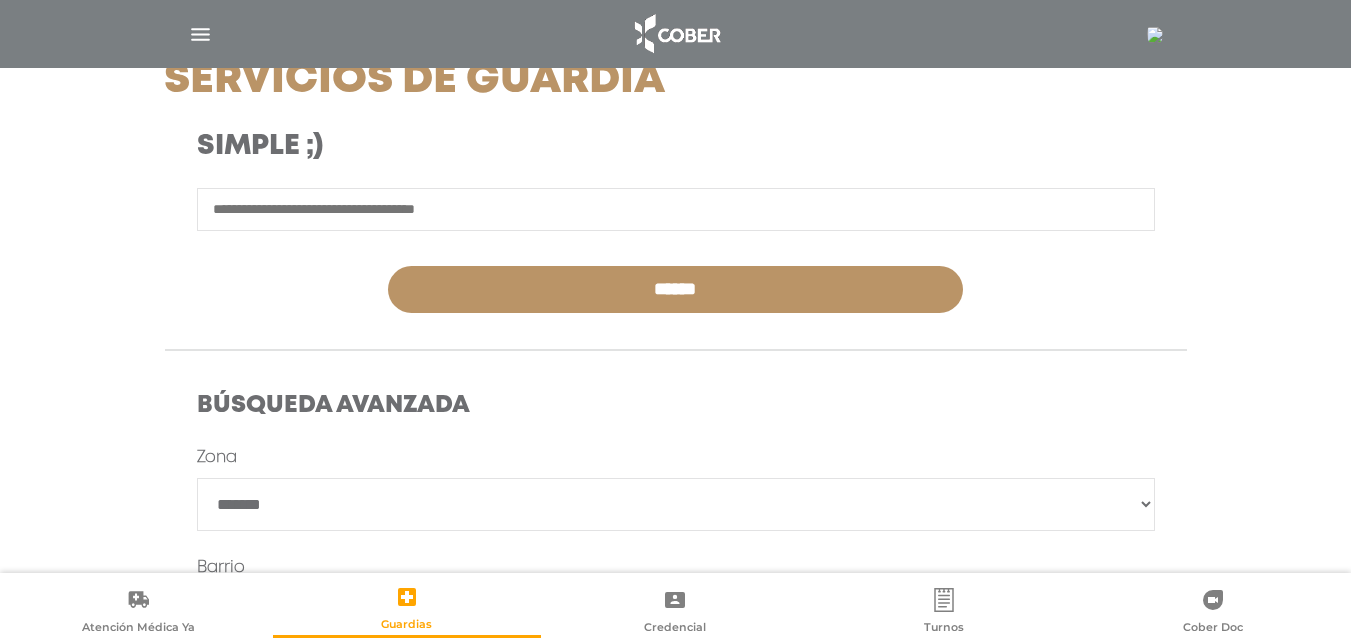 click on "**********" at bounding box center [676, 504] 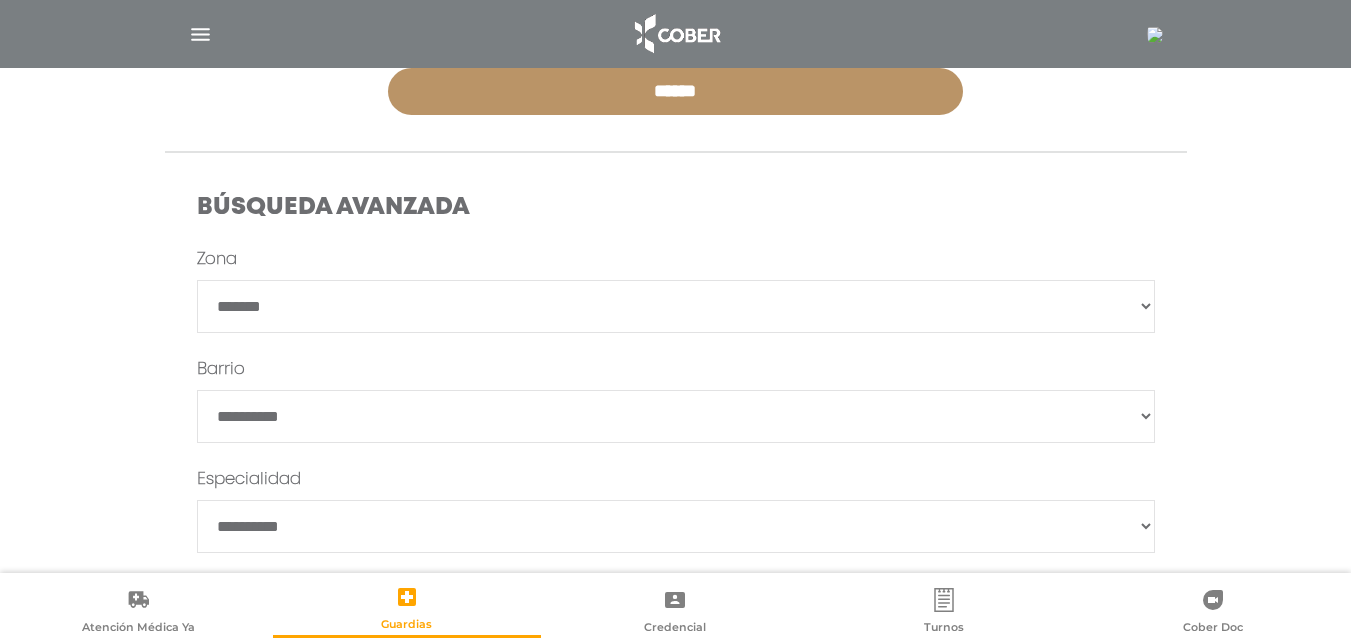 scroll, scrollTop: 500, scrollLeft: 0, axis: vertical 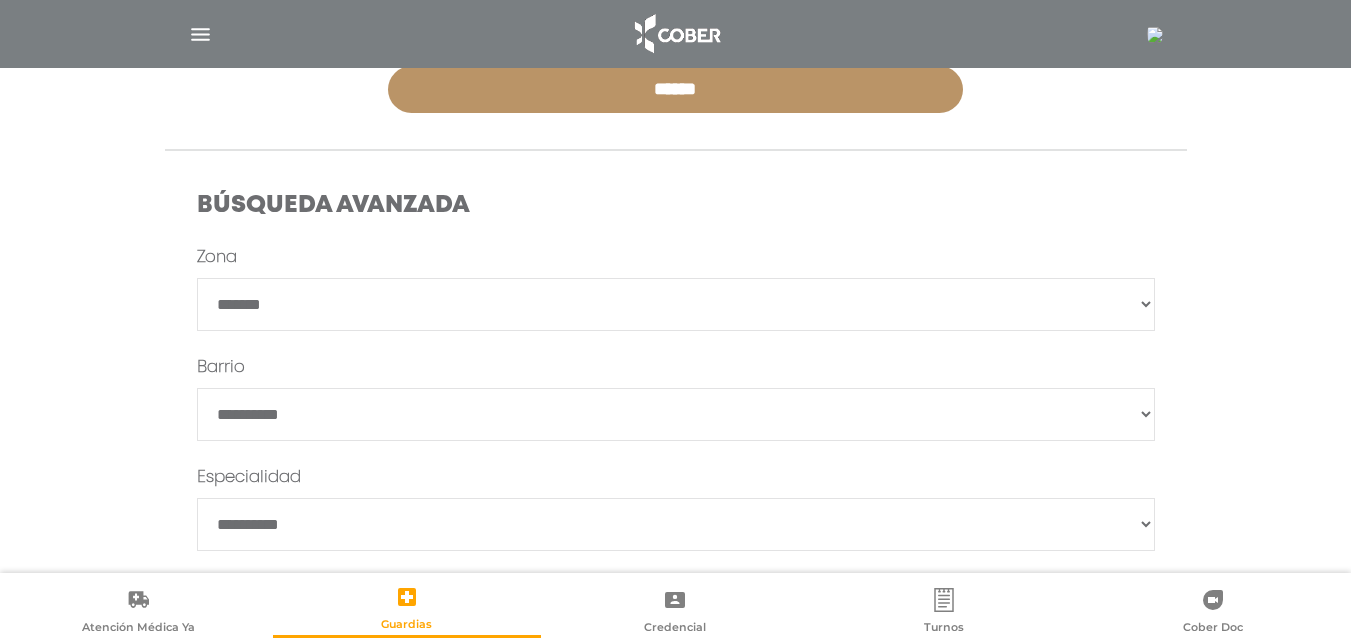 click on "*******" at bounding box center (676, 414) 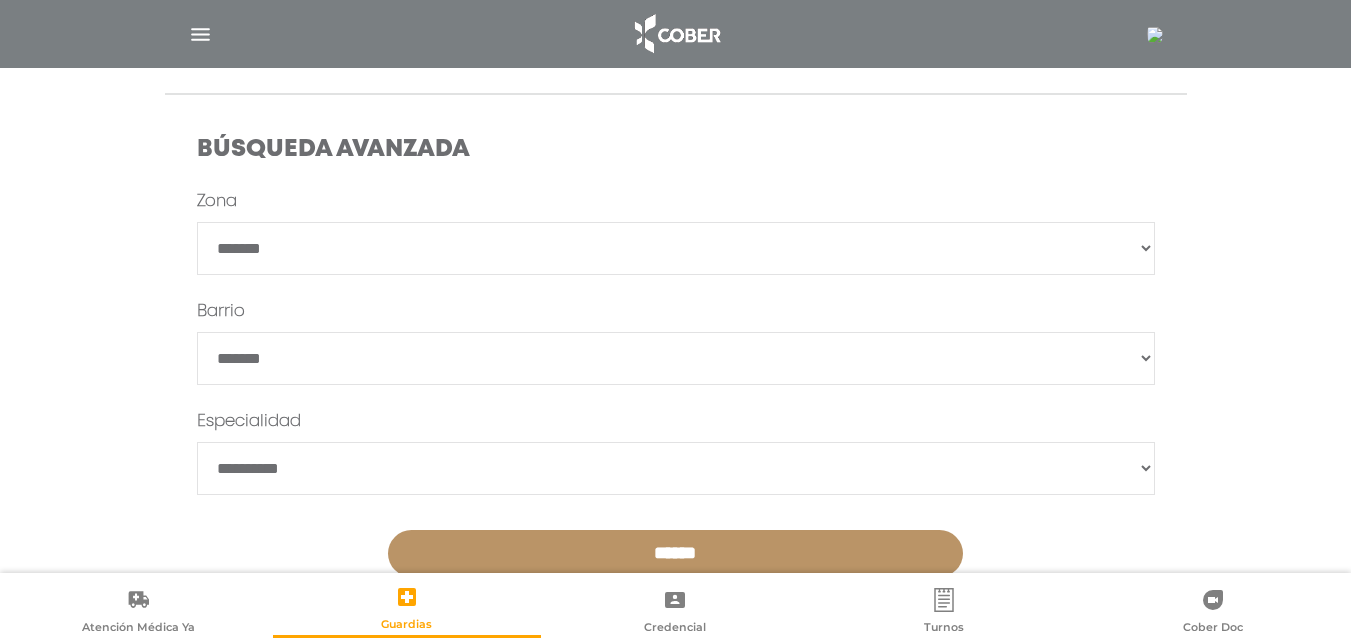 scroll, scrollTop: 610, scrollLeft: 0, axis: vertical 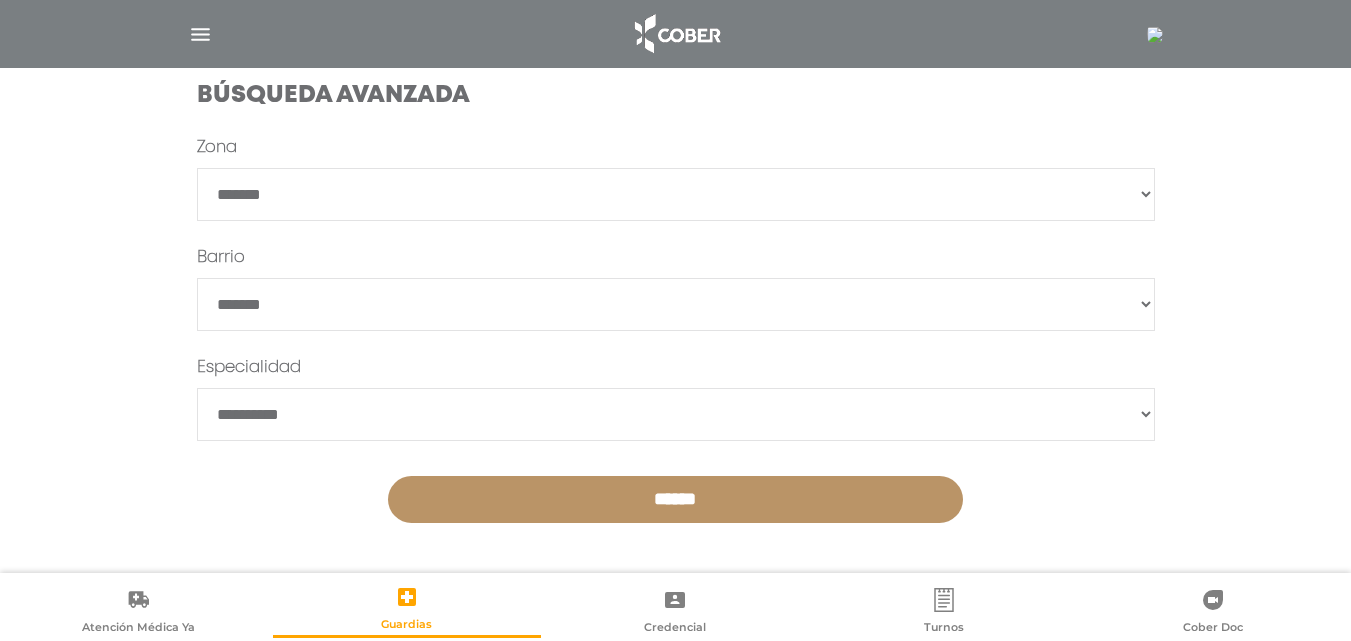 click on "******" at bounding box center [675, 499] 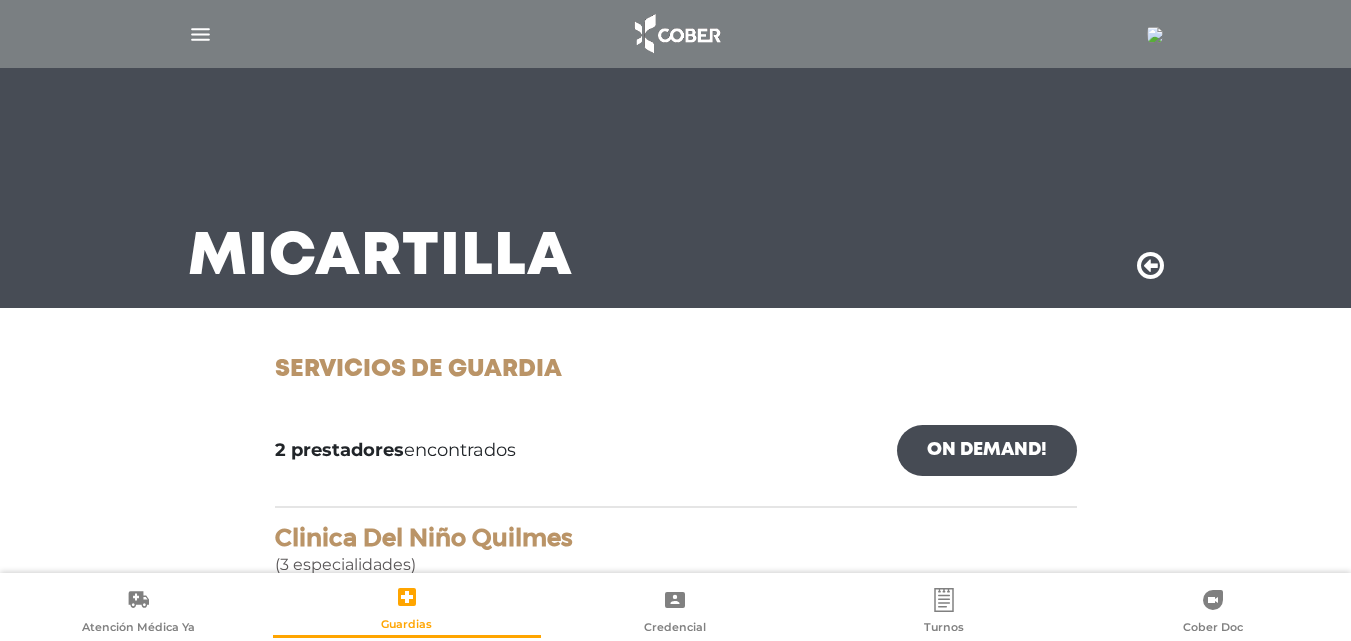 scroll, scrollTop: 0, scrollLeft: 0, axis: both 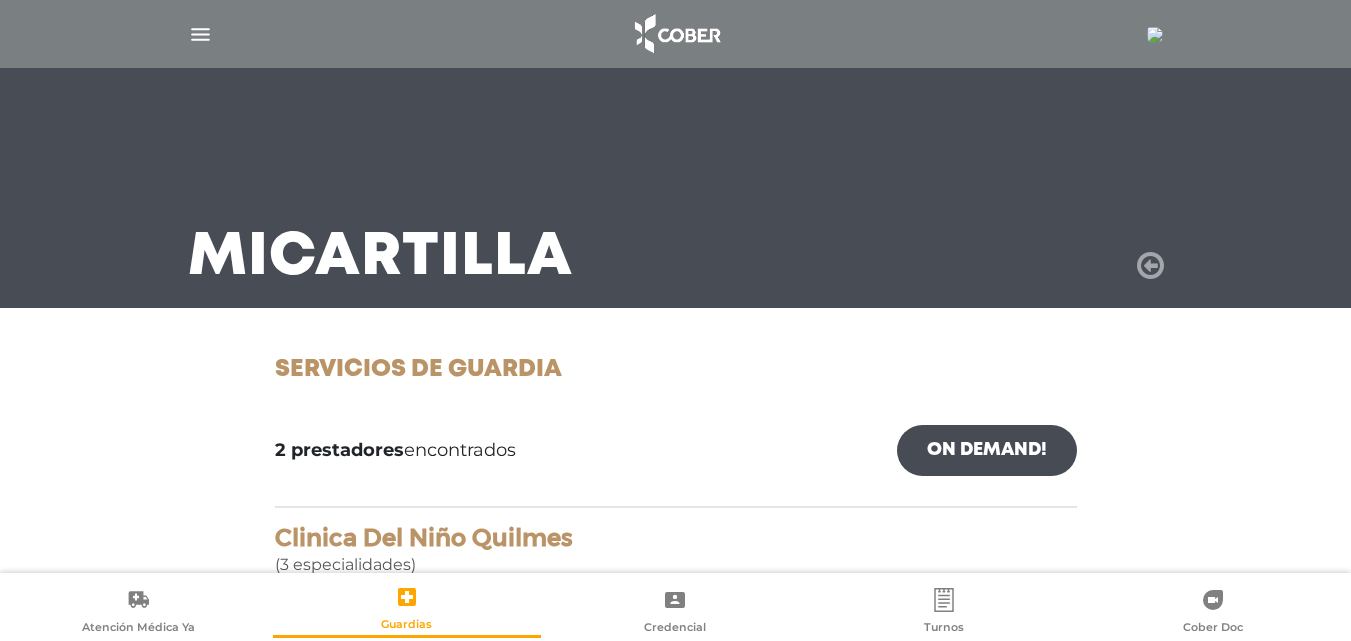 click at bounding box center (1150, 266) 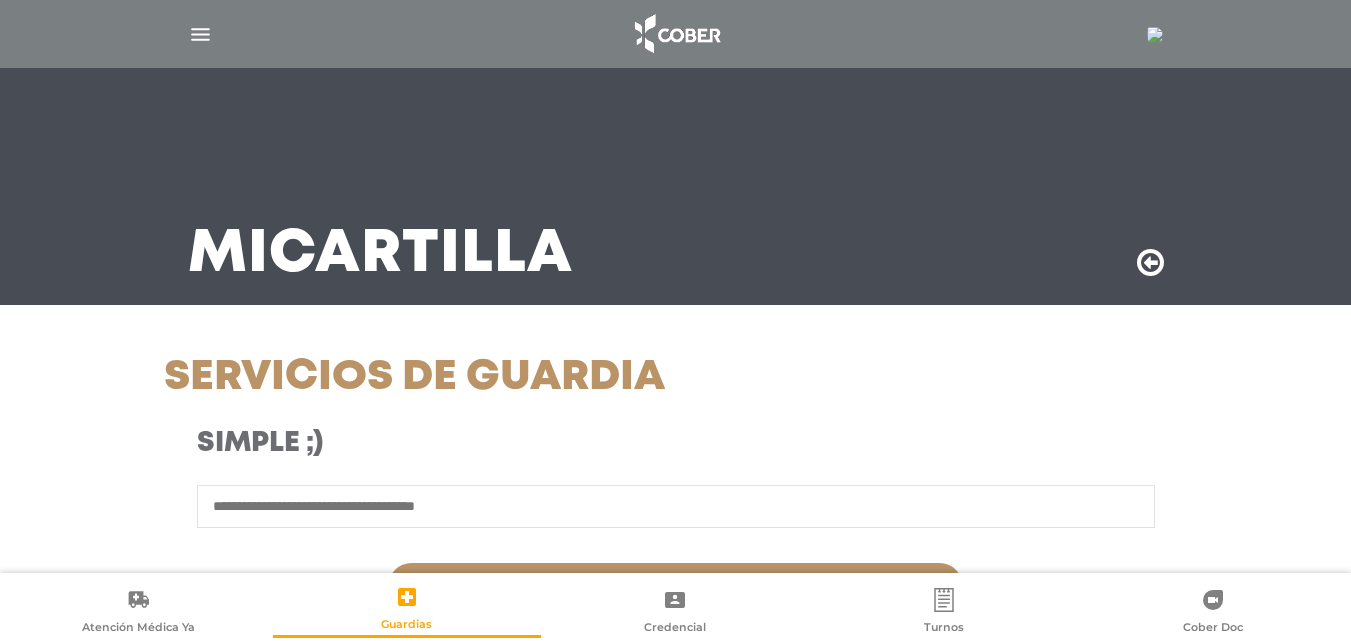 scroll, scrollTop: 0, scrollLeft: 0, axis: both 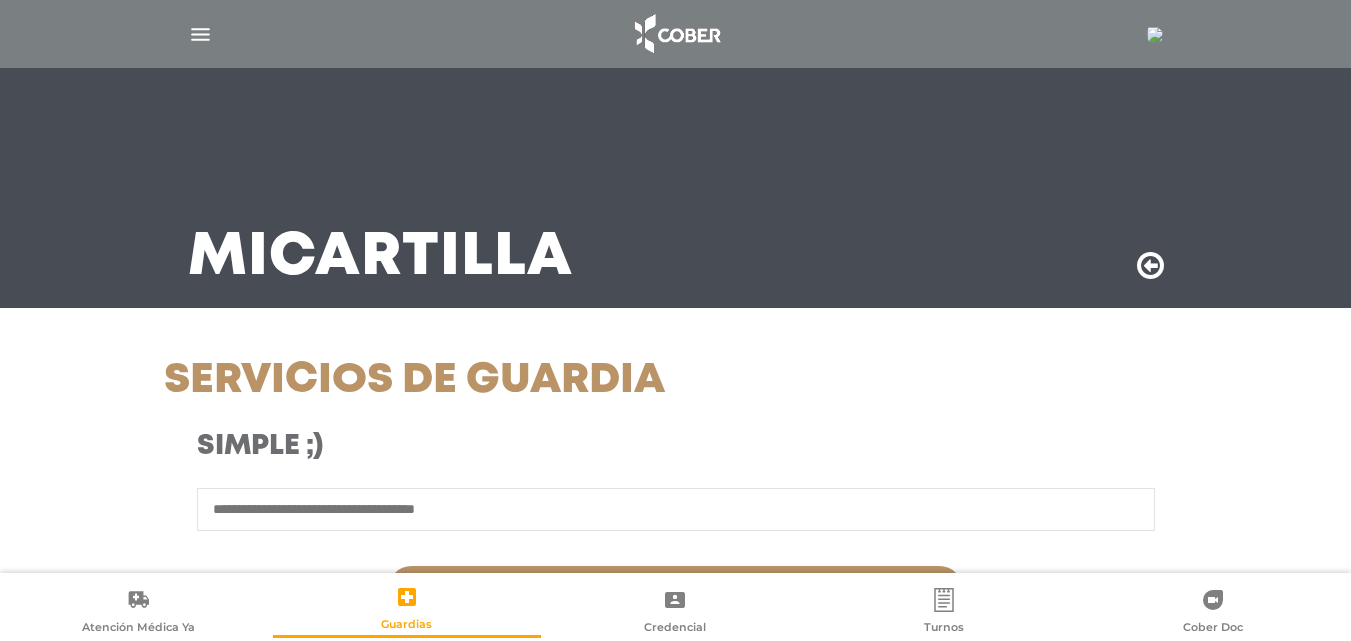 drag, startPoint x: 1126, startPoint y: 262, endPoint x: 1137, endPoint y: 264, distance: 11.18034 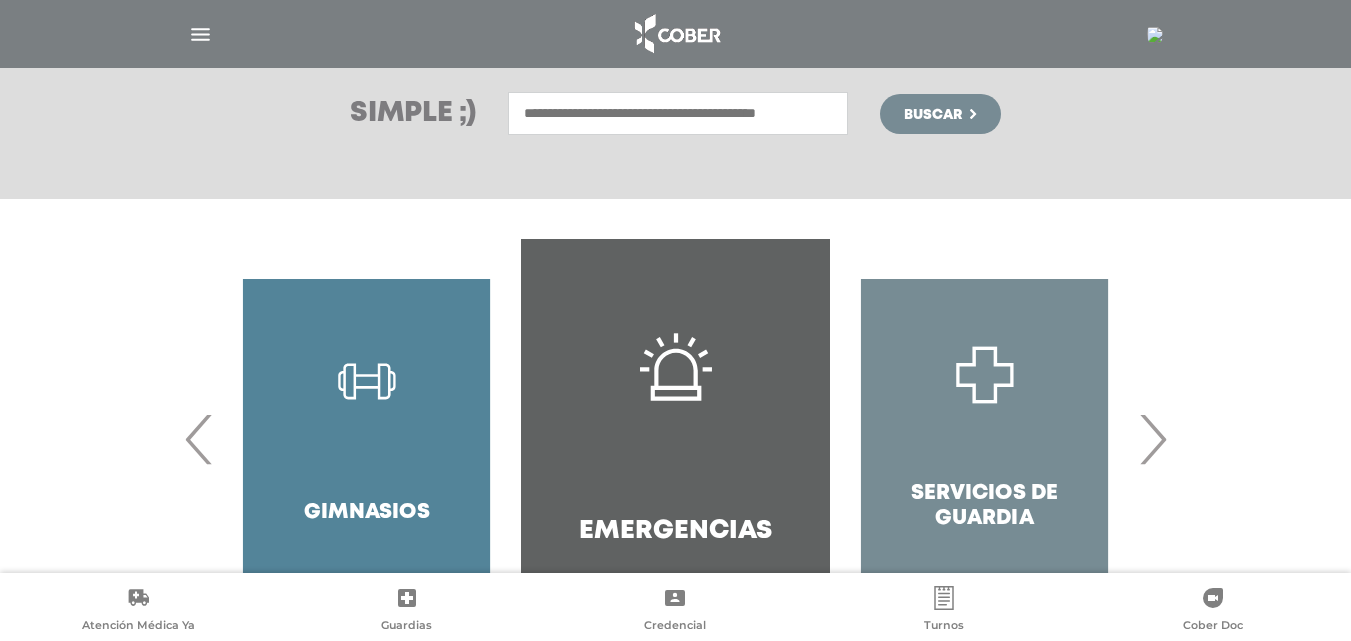 scroll, scrollTop: 300, scrollLeft: 0, axis: vertical 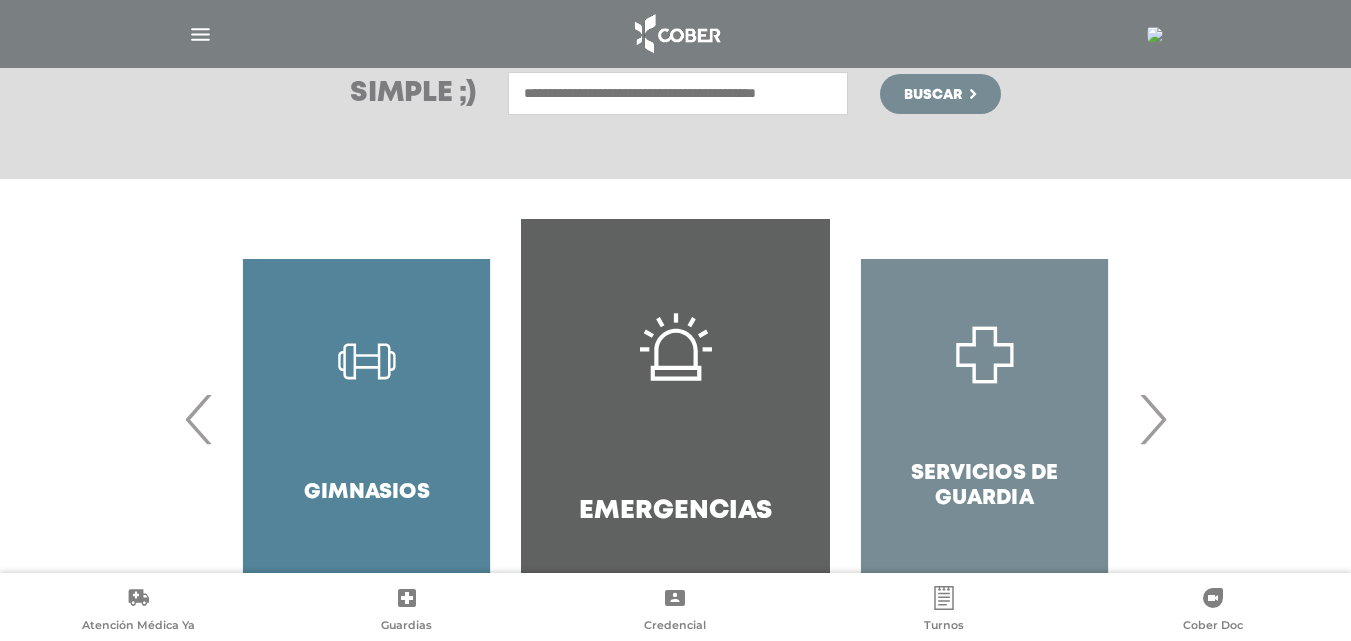 click on "›" at bounding box center [1152, 419] 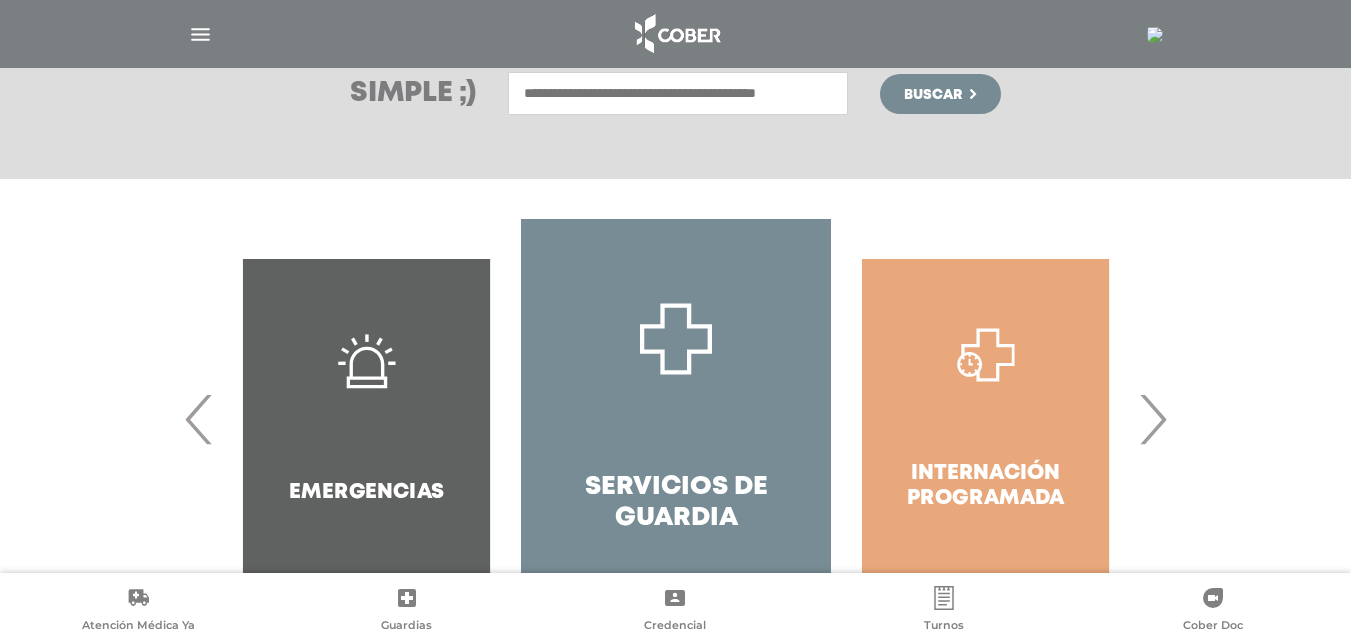 click on "›" at bounding box center (1152, 419) 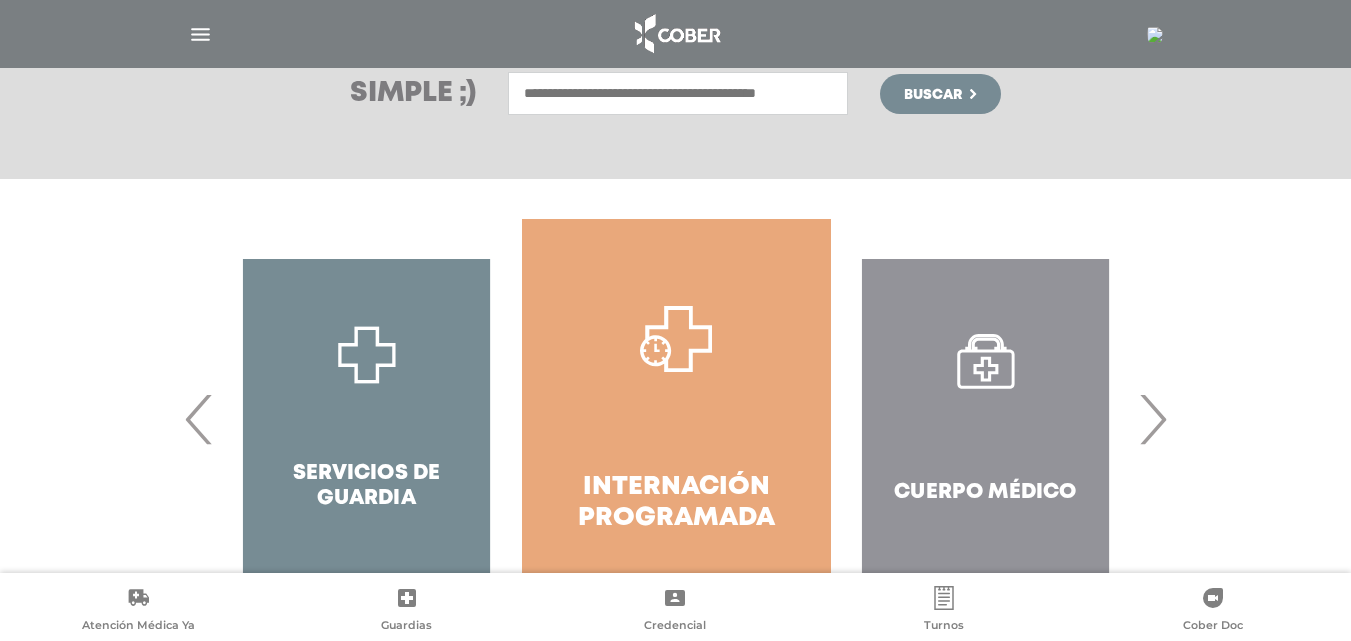 click on "›" at bounding box center [1152, 419] 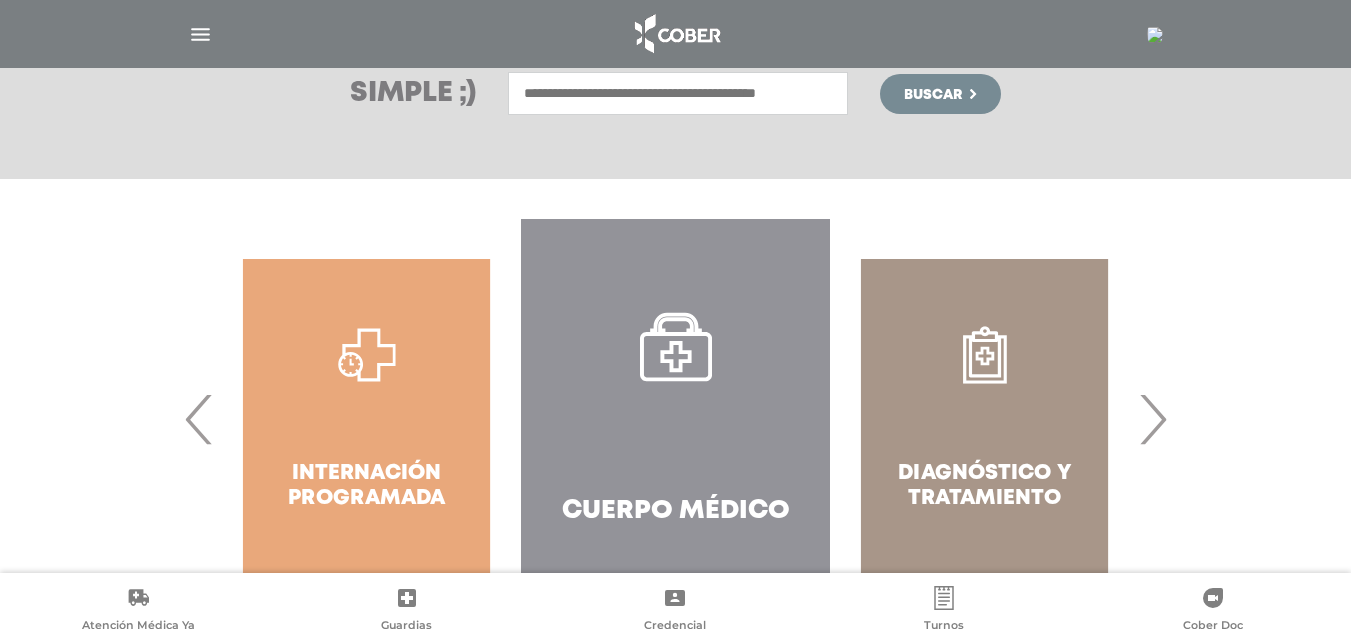 click at bounding box center [676, 347] 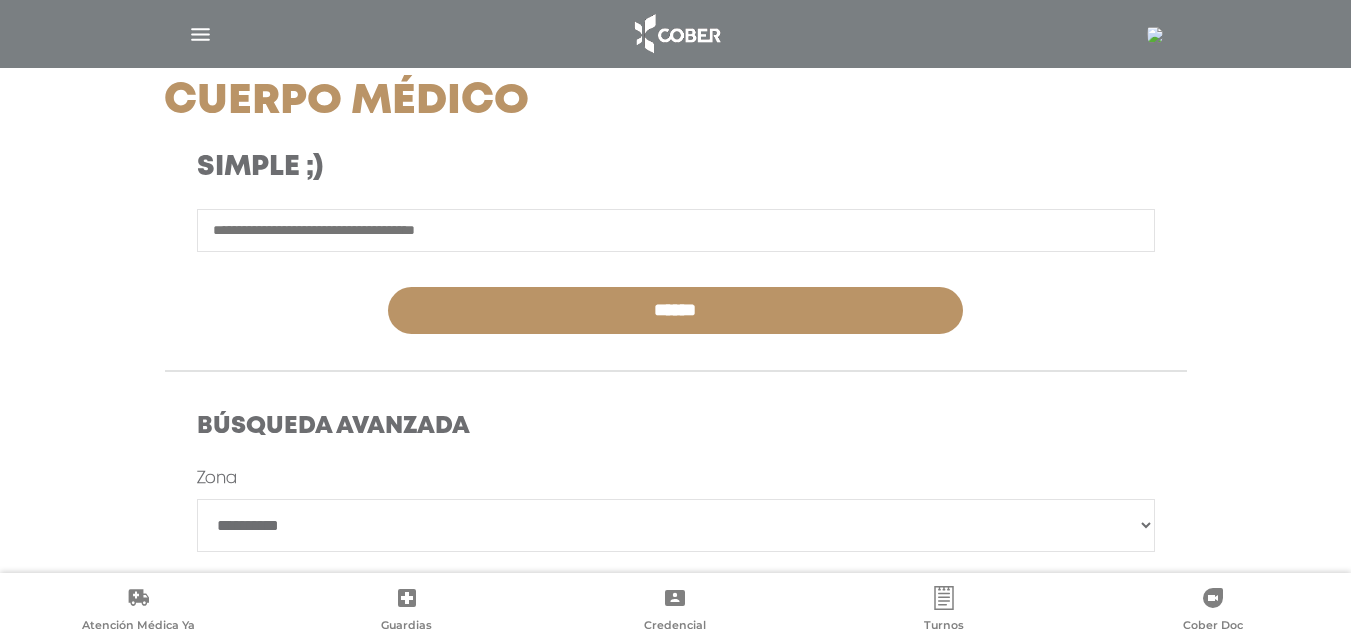 scroll, scrollTop: 400, scrollLeft: 0, axis: vertical 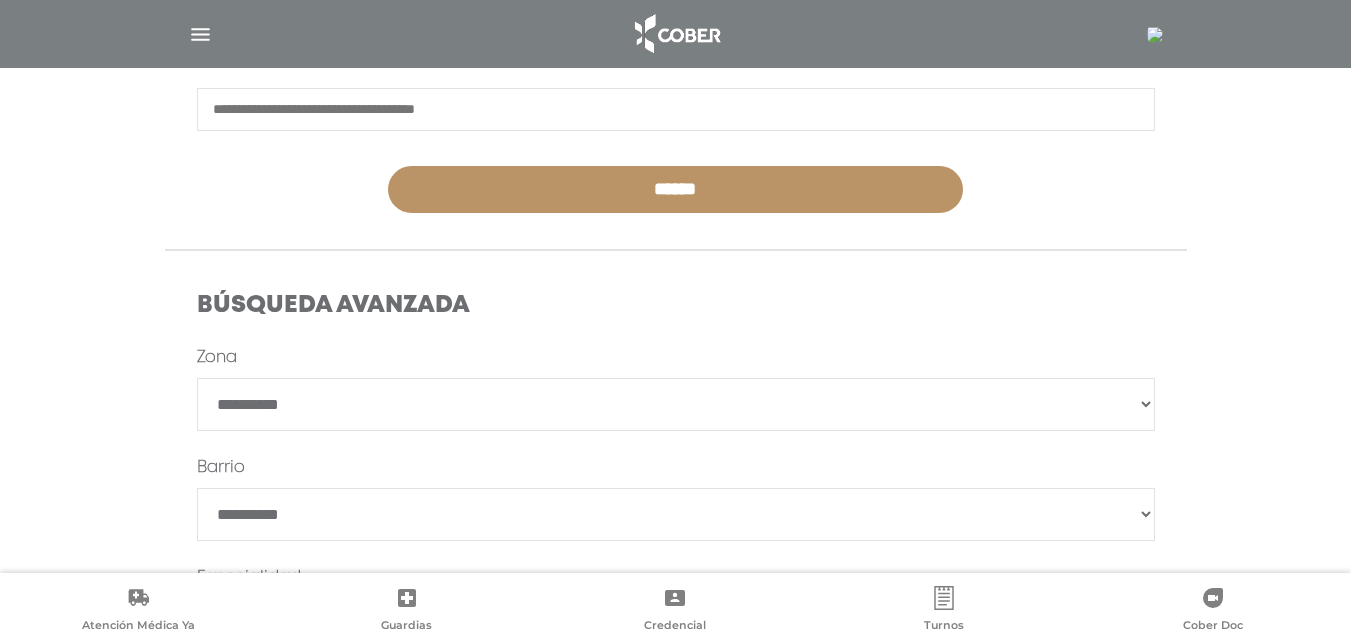 click on "**********" at bounding box center (676, 404) 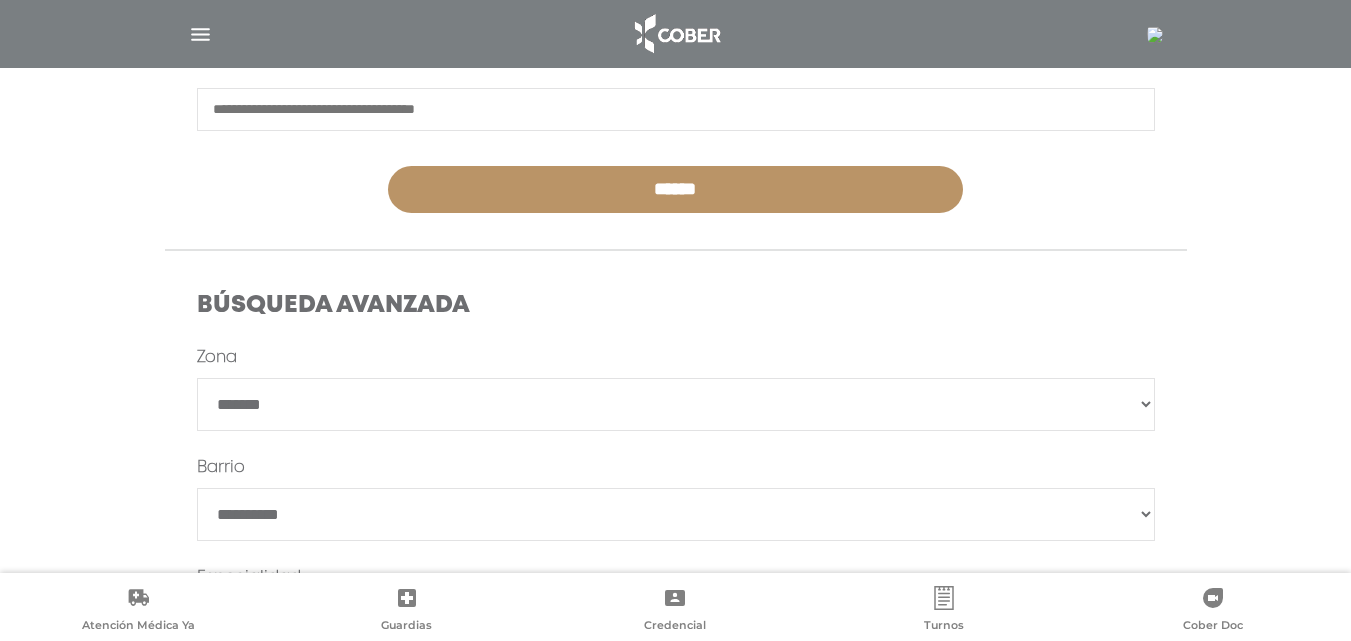 click on "**********" at bounding box center [676, 404] 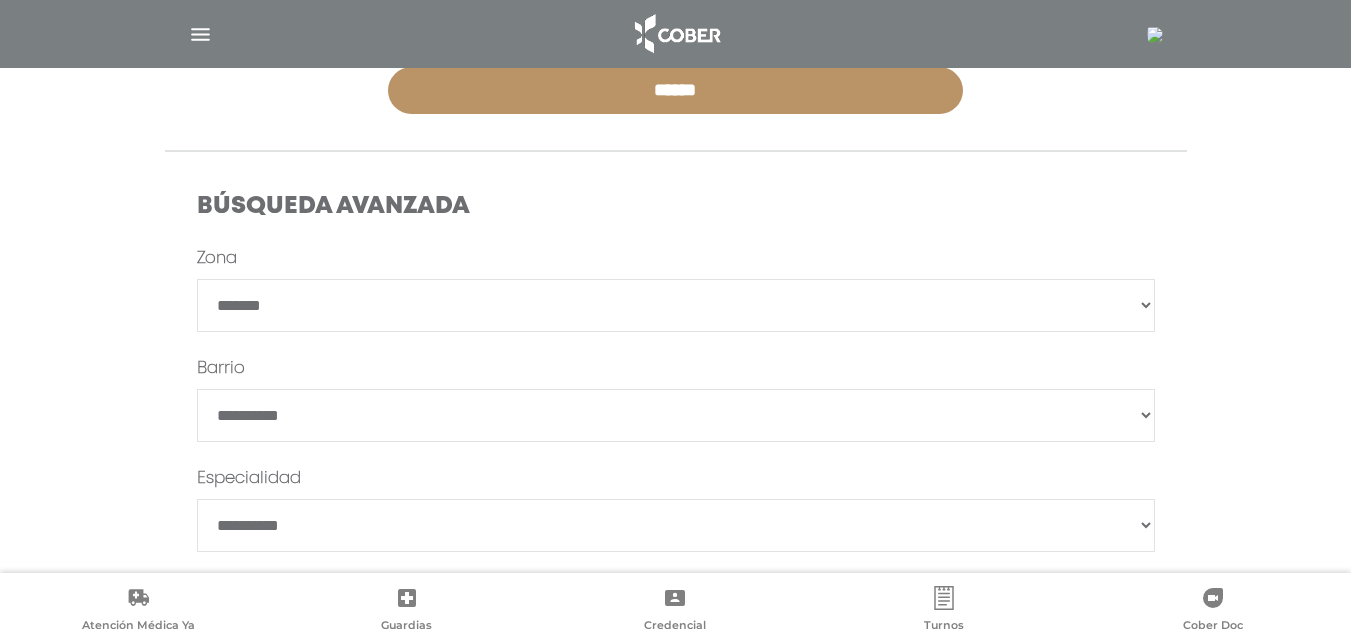 scroll, scrollTop: 500, scrollLeft: 0, axis: vertical 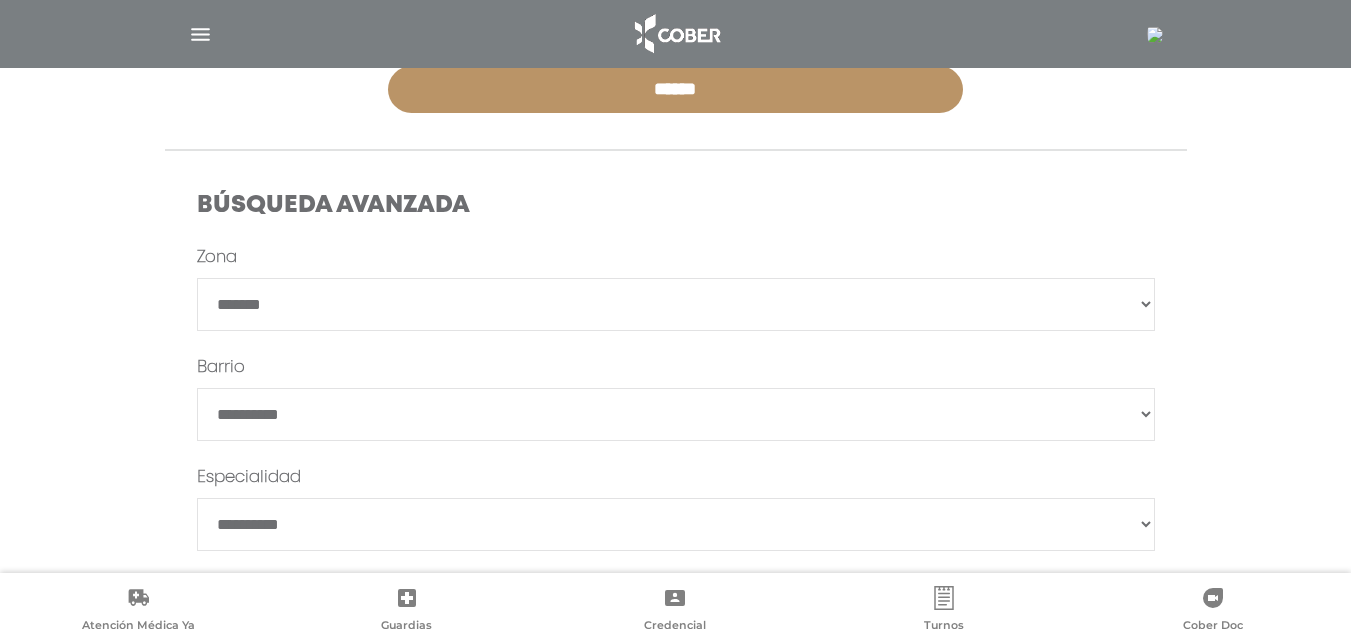 click on "*******" at bounding box center (676, 414) 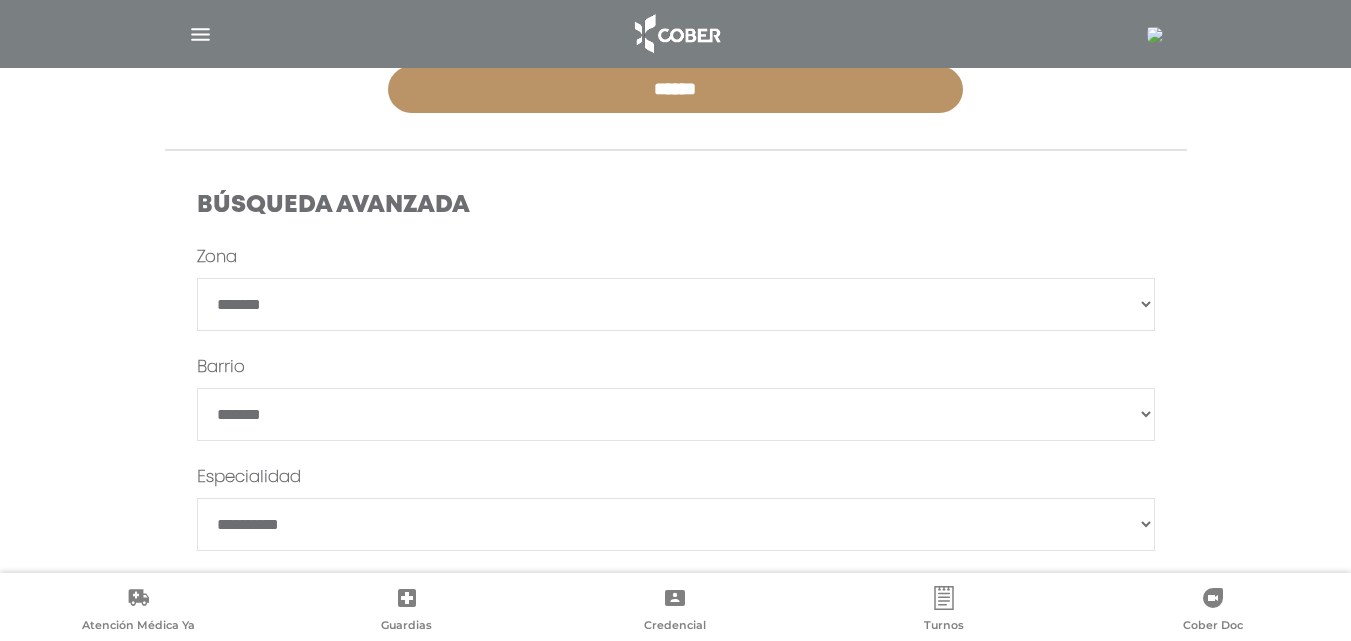 click on "*******" at bounding box center [676, 414] 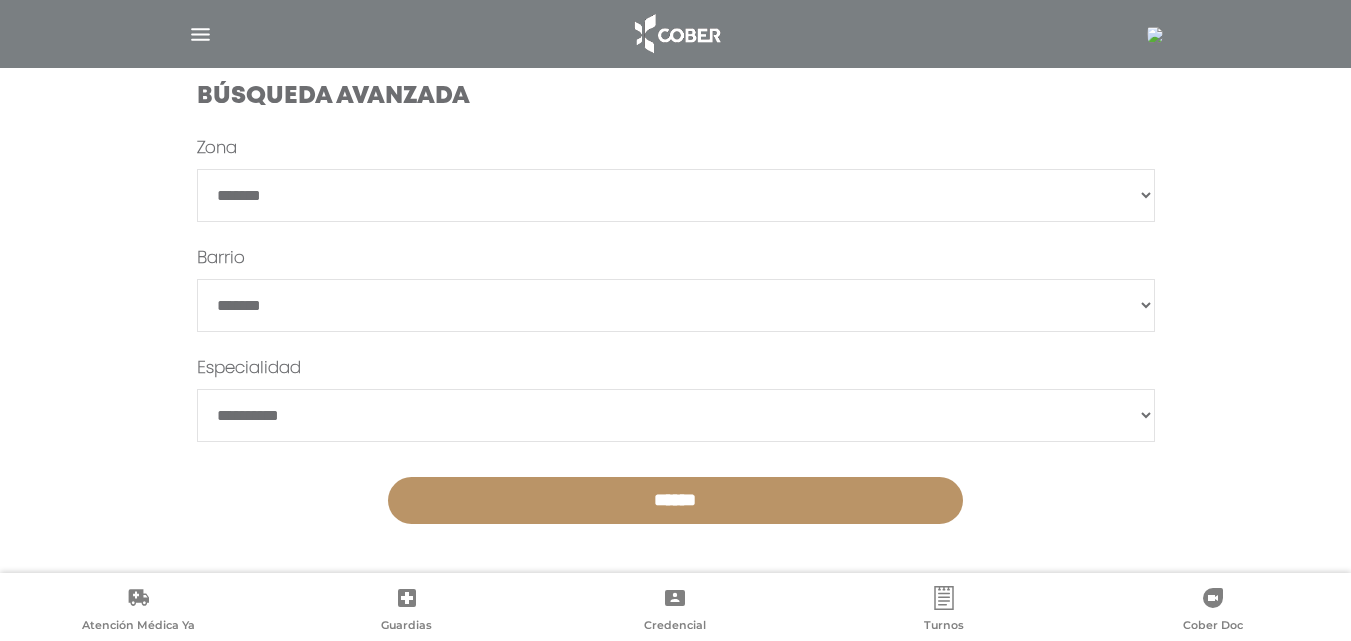 scroll, scrollTop: 610, scrollLeft: 0, axis: vertical 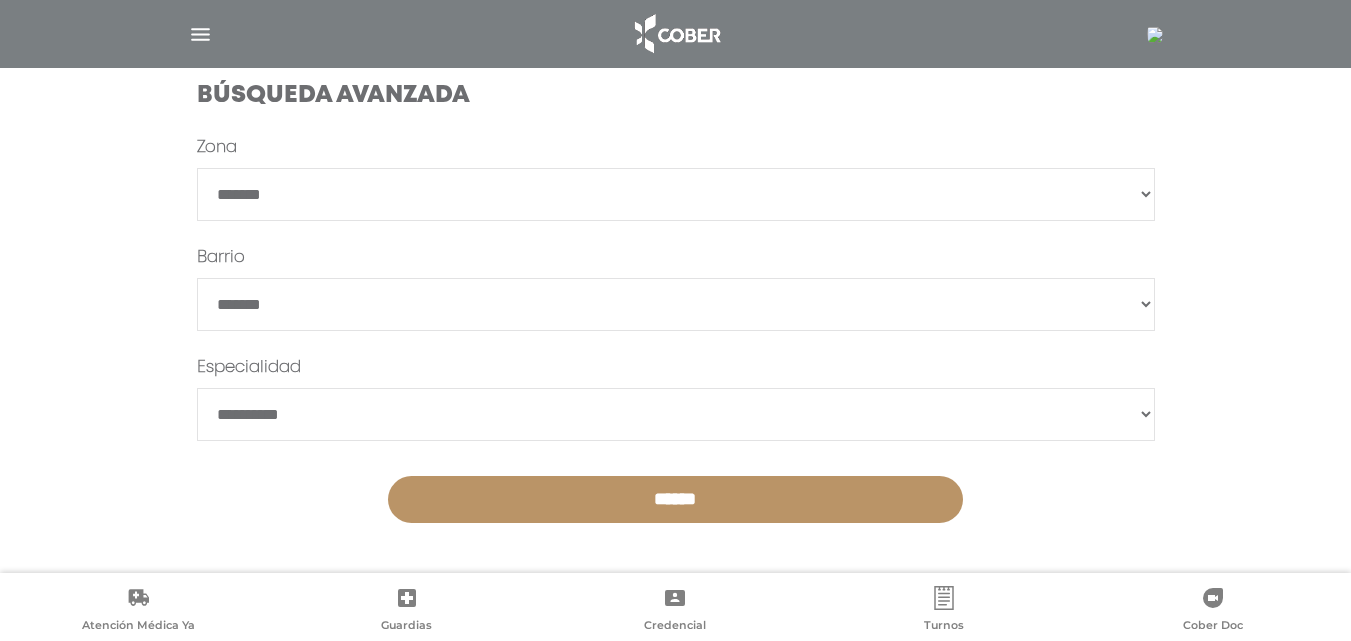click on "******" at bounding box center [675, 499] 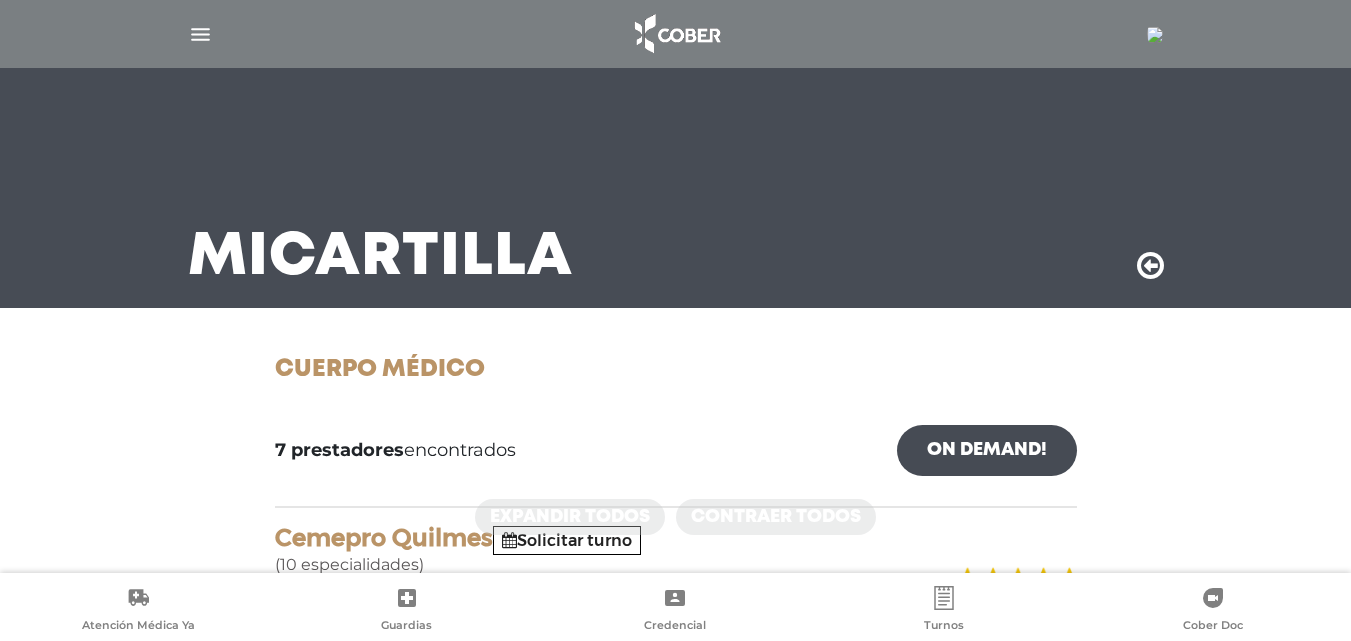 scroll, scrollTop: 200, scrollLeft: 0, axis: vertical 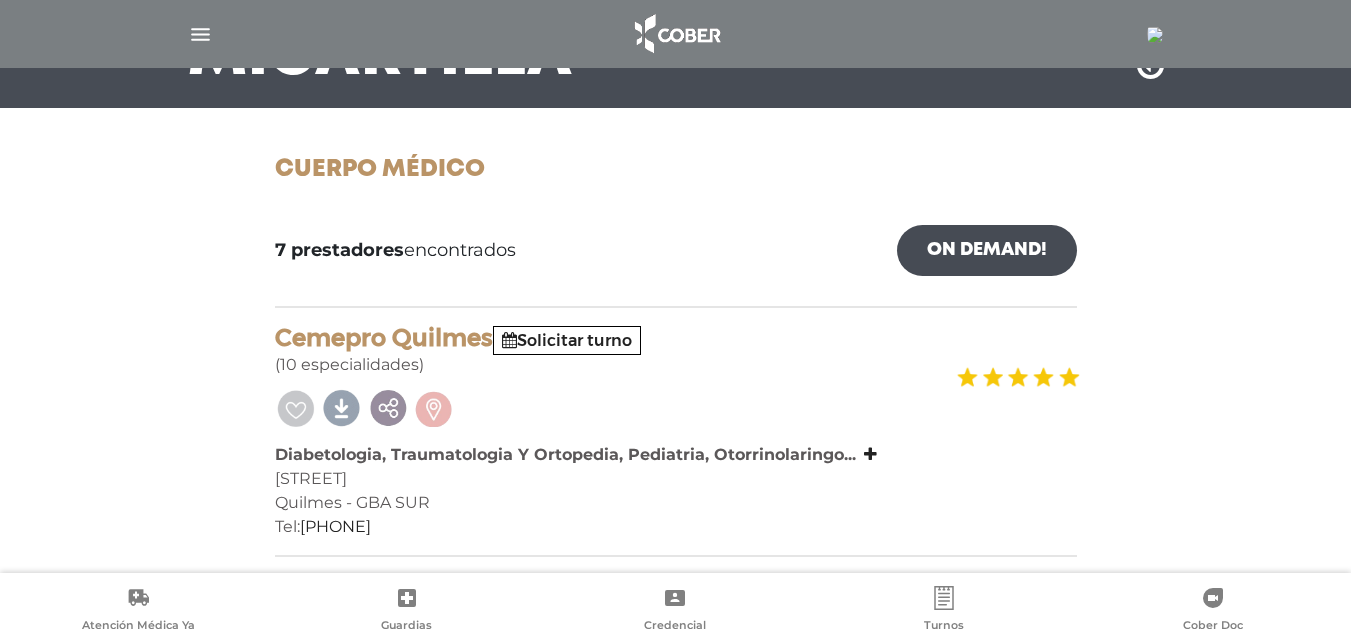 click on "On Demand!" at bounding box center (987, 250) 